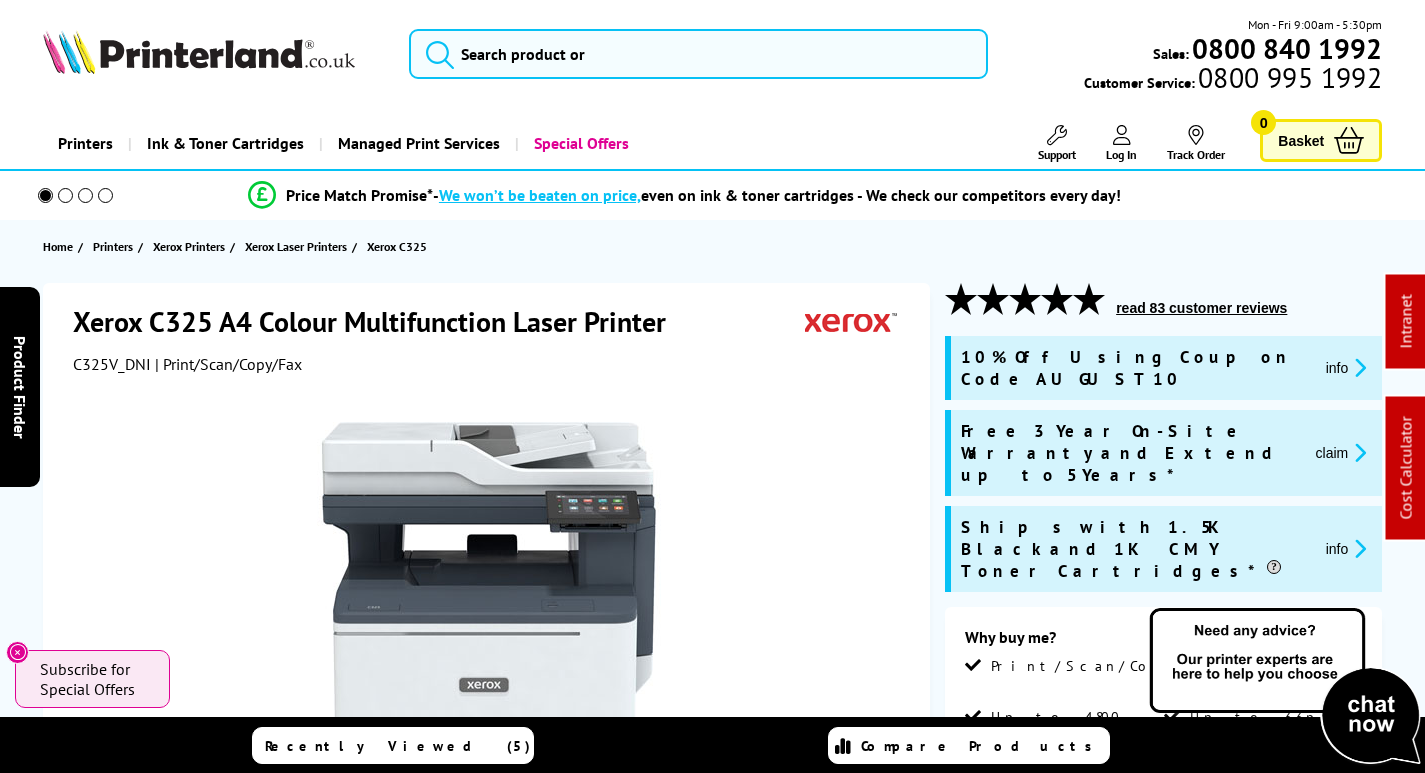 scroll, scrollTop: 0, scrollLeft: 0, axis: both 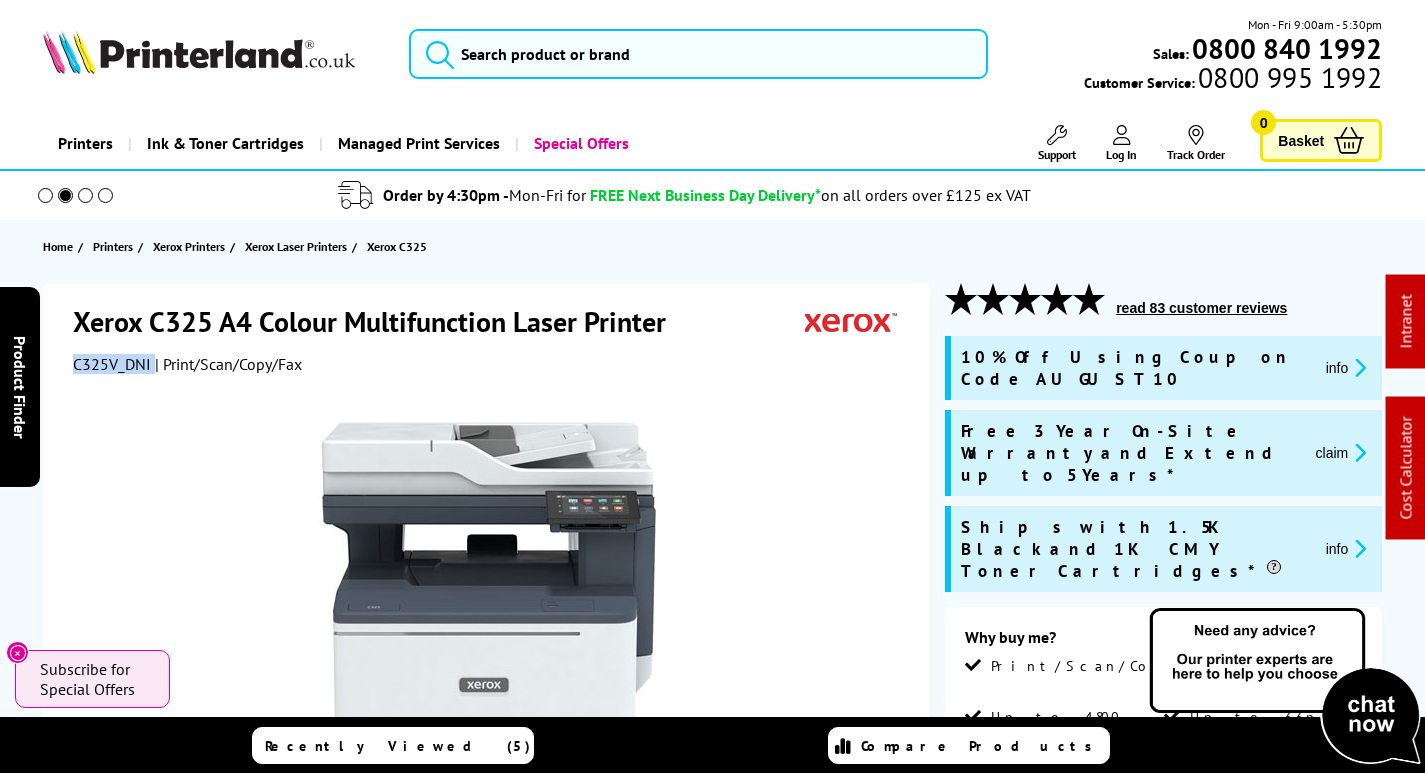 drag, startPoint x: 151, startPoint y: 365, endPoint x: 67, endPoint y: 369, distance: 84.095184 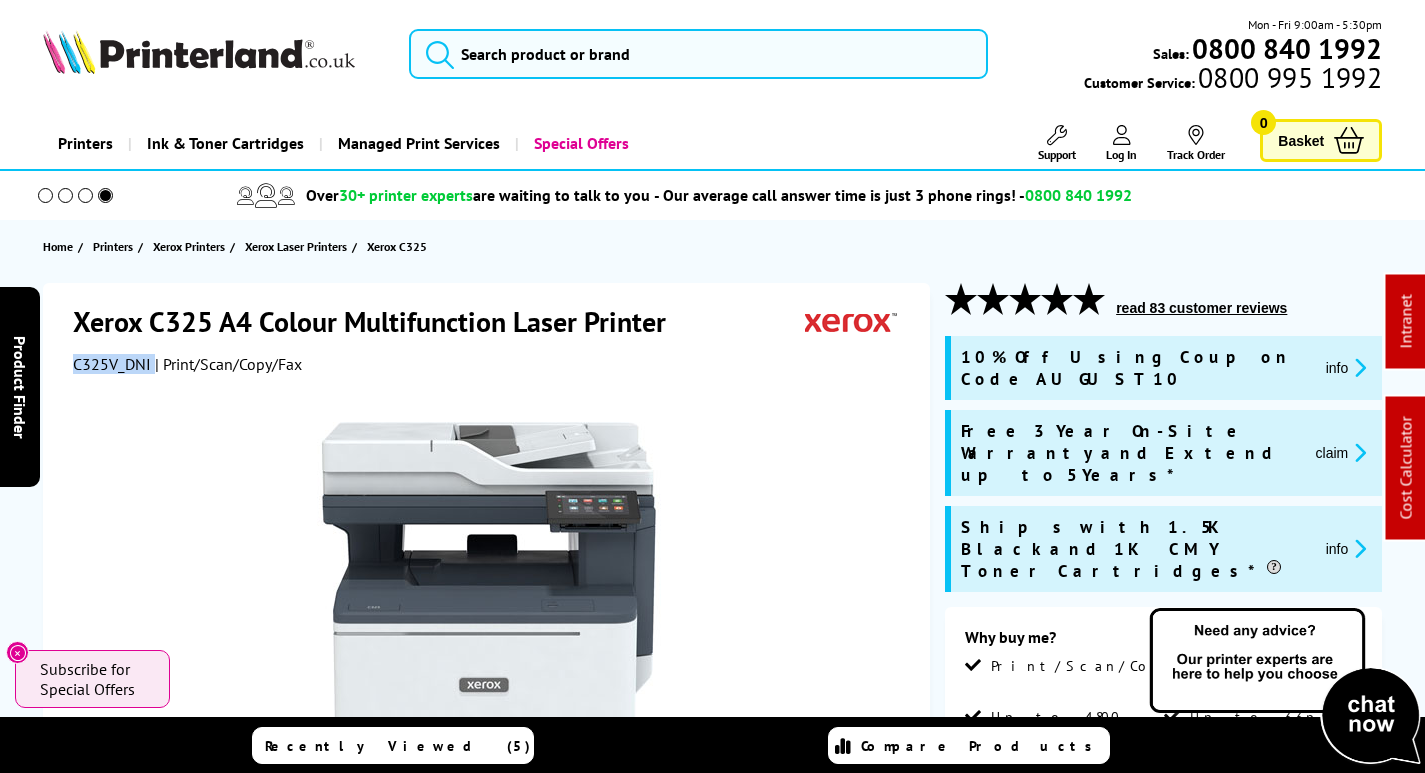 click on "claim" at bounding box center (1341, 452) 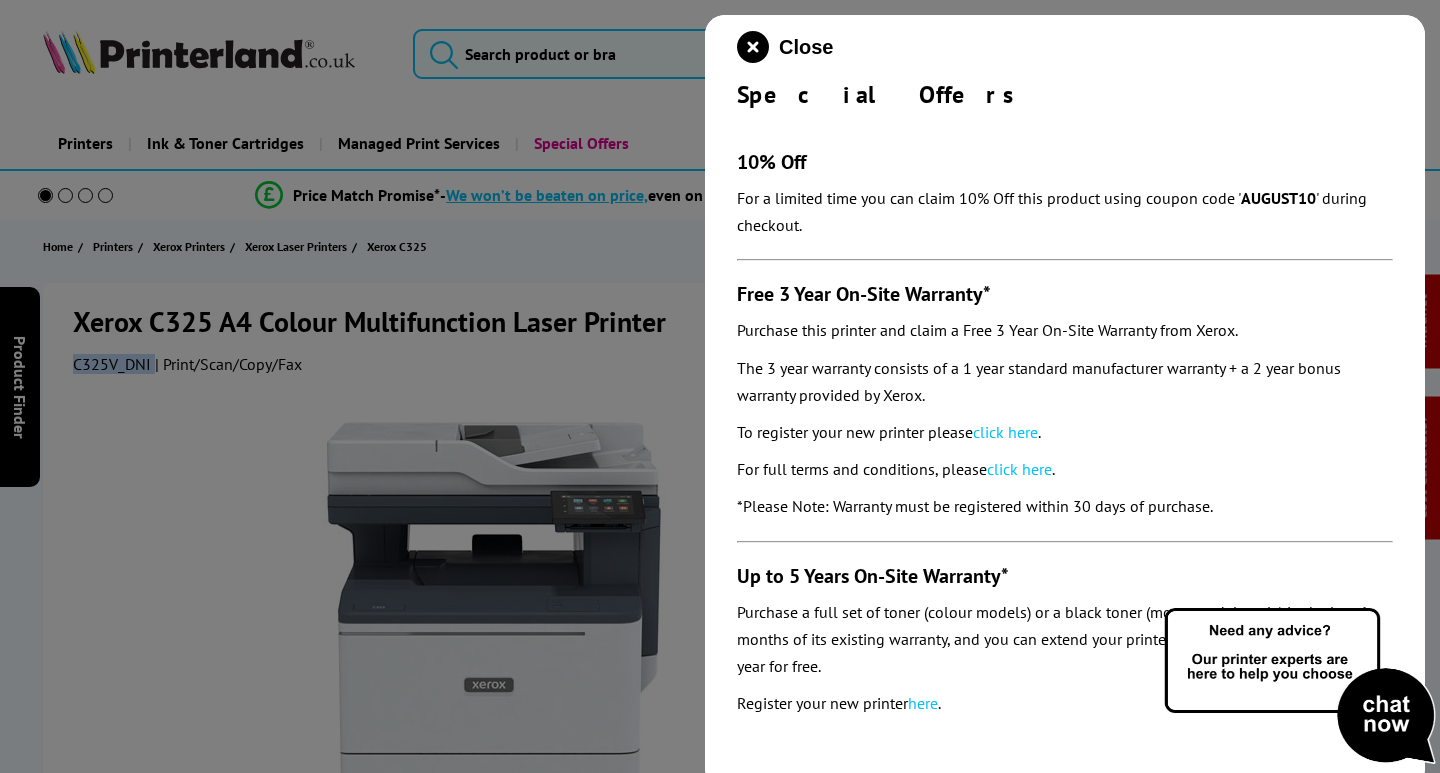 click on "click here" at bounding box center [1005, 432] 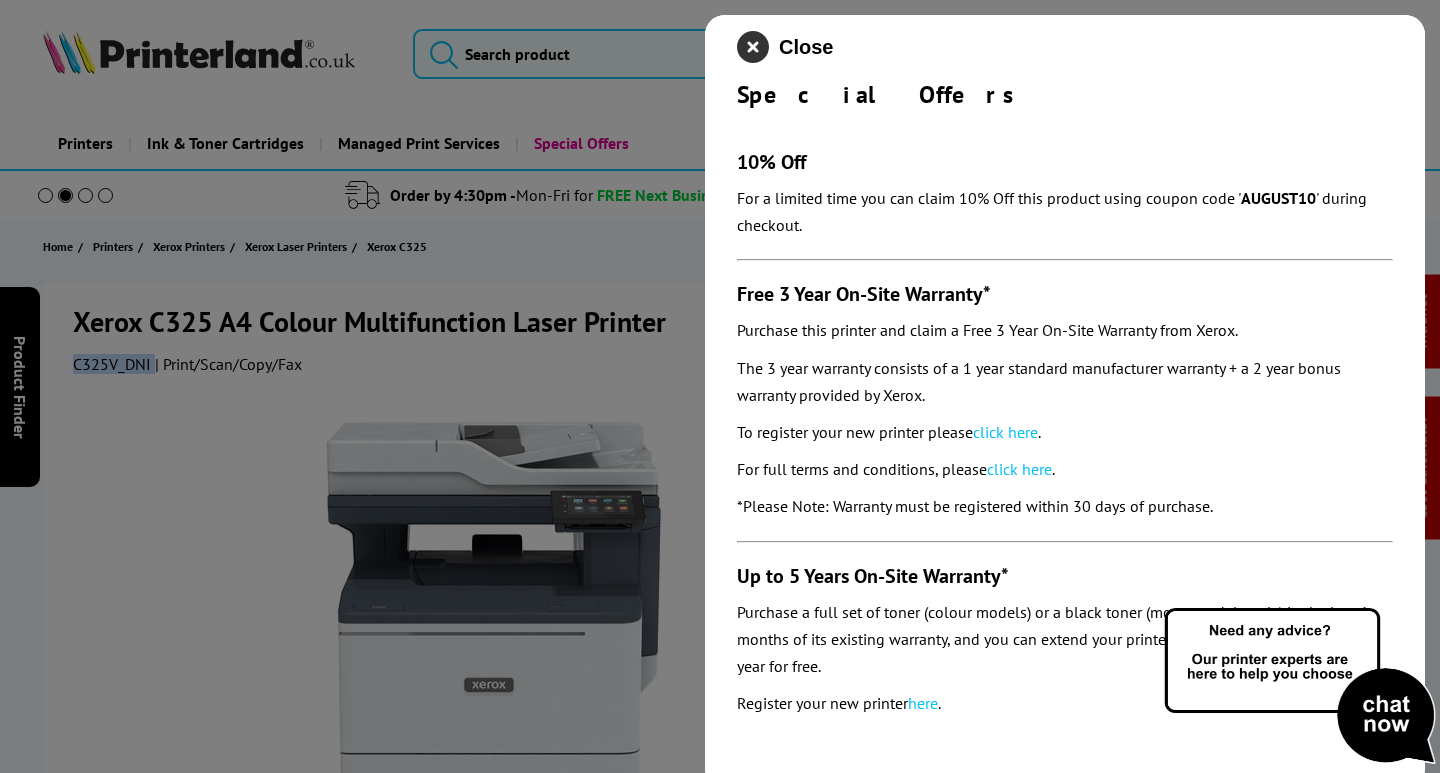 click at bounding box center (753, 47) 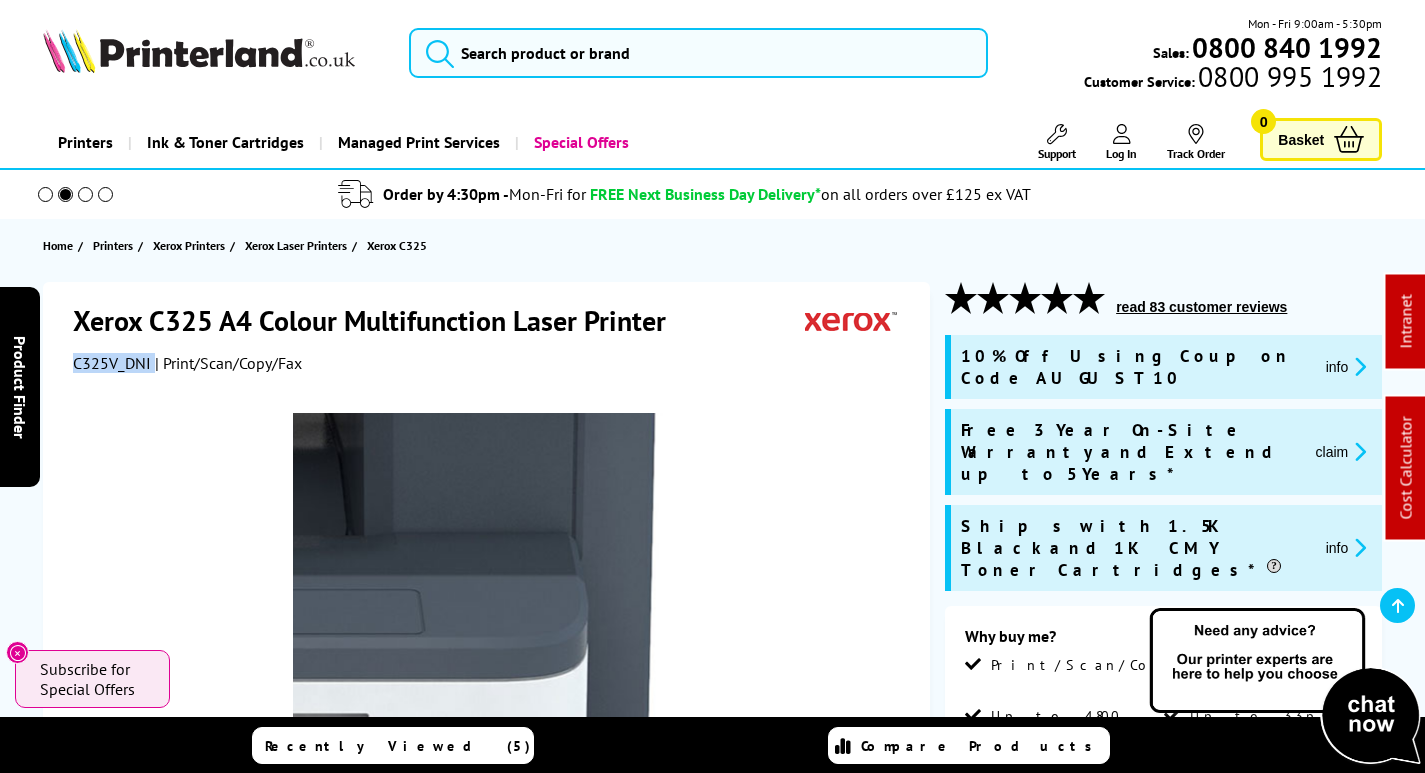 scroll, scrollTop: 0, scrollLeft: 0, axis: both 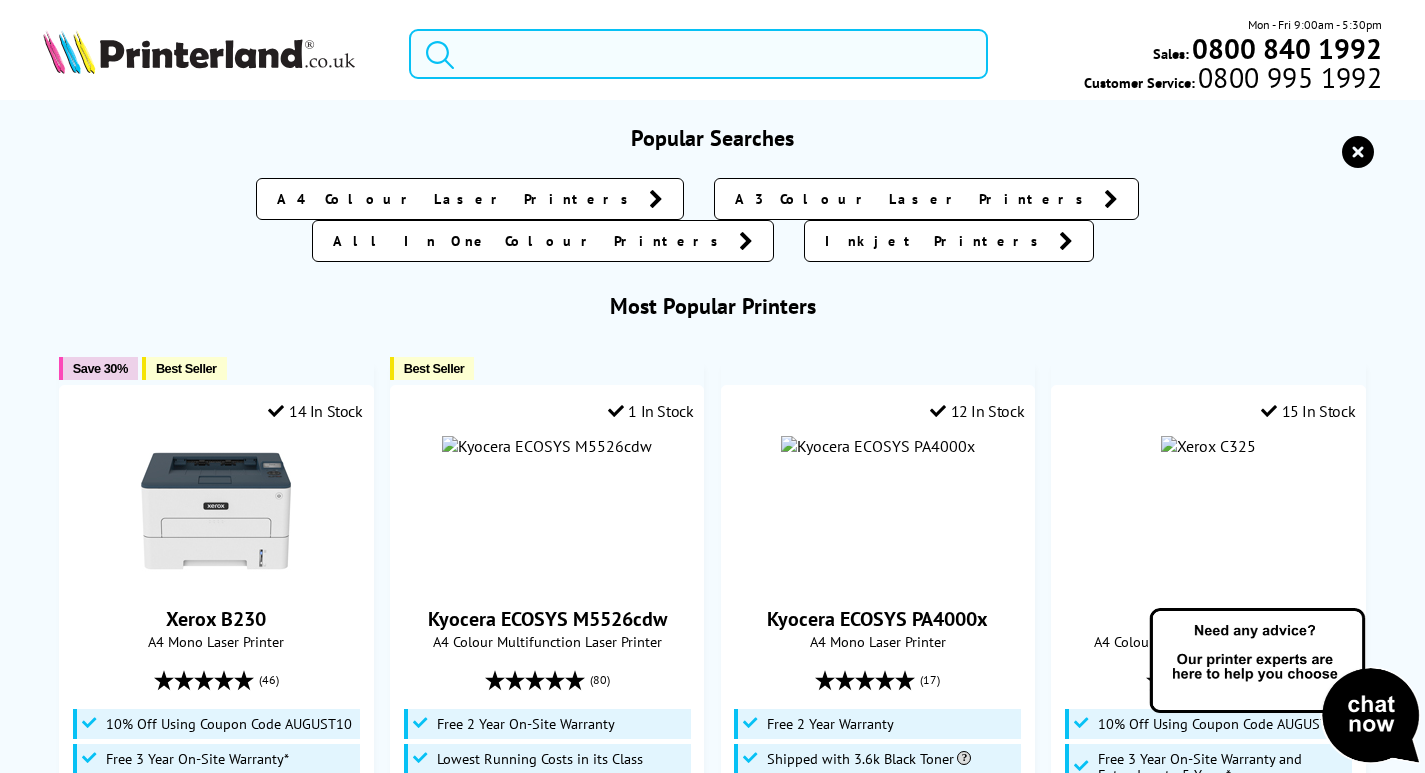 click at bounding box center [698, 54] 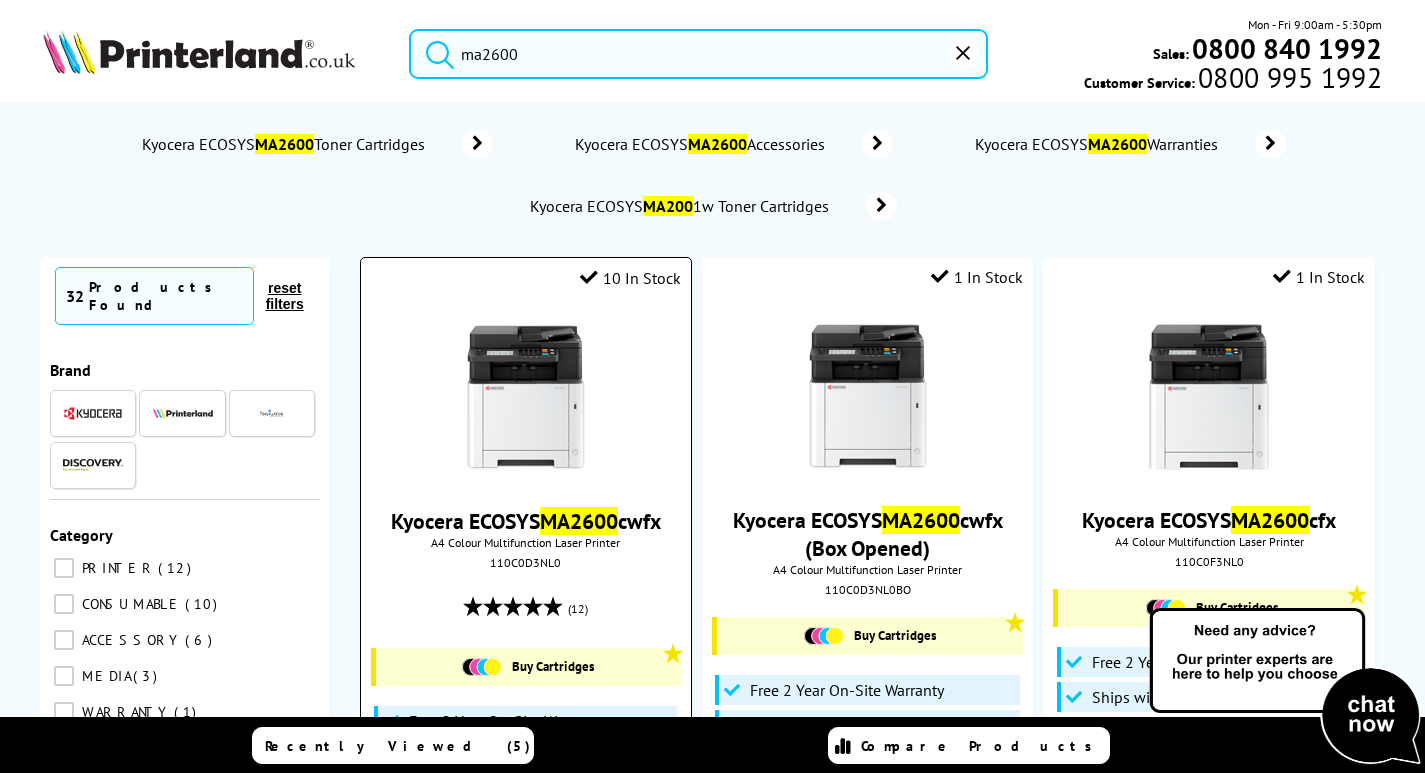 type on "ma2600" 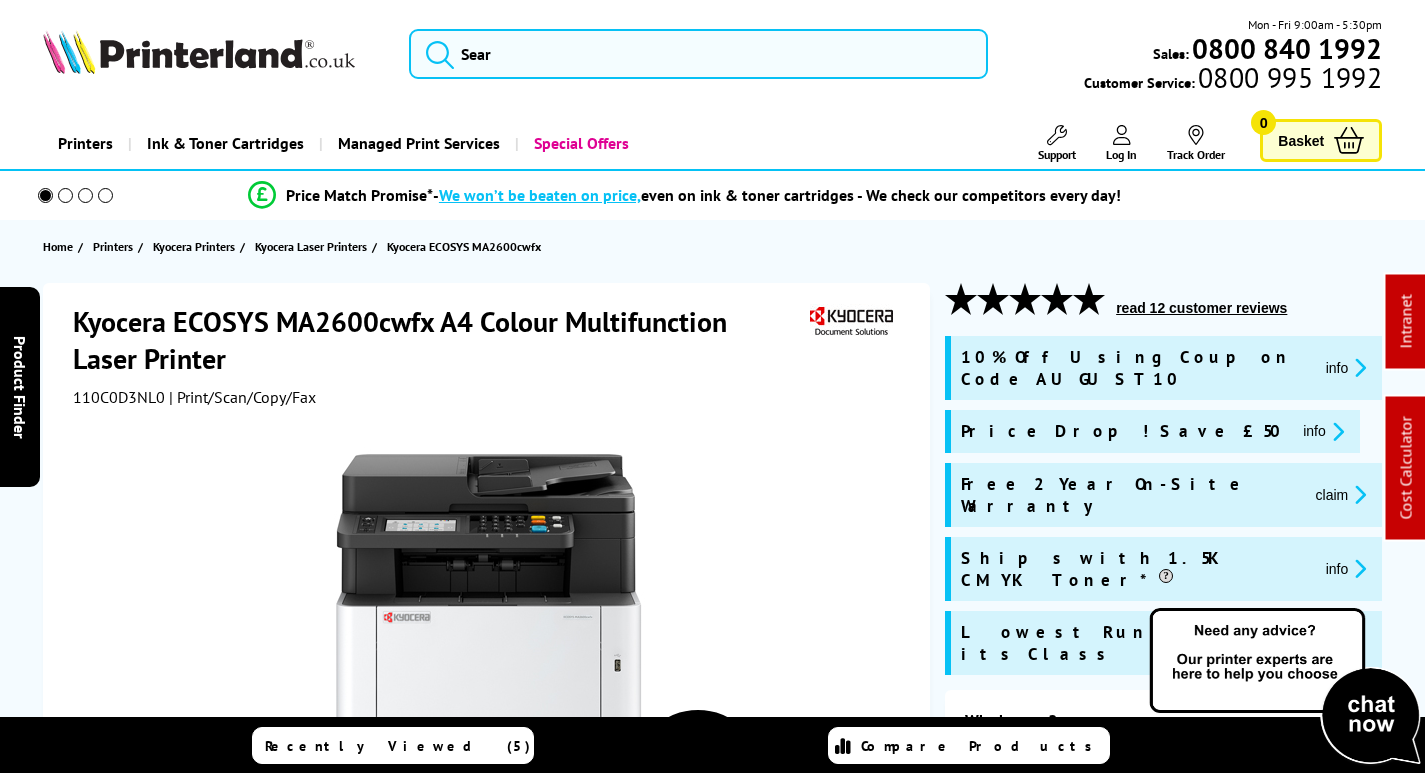 scroll, scrollTop: 0, scrollLeft: 0, axis: both 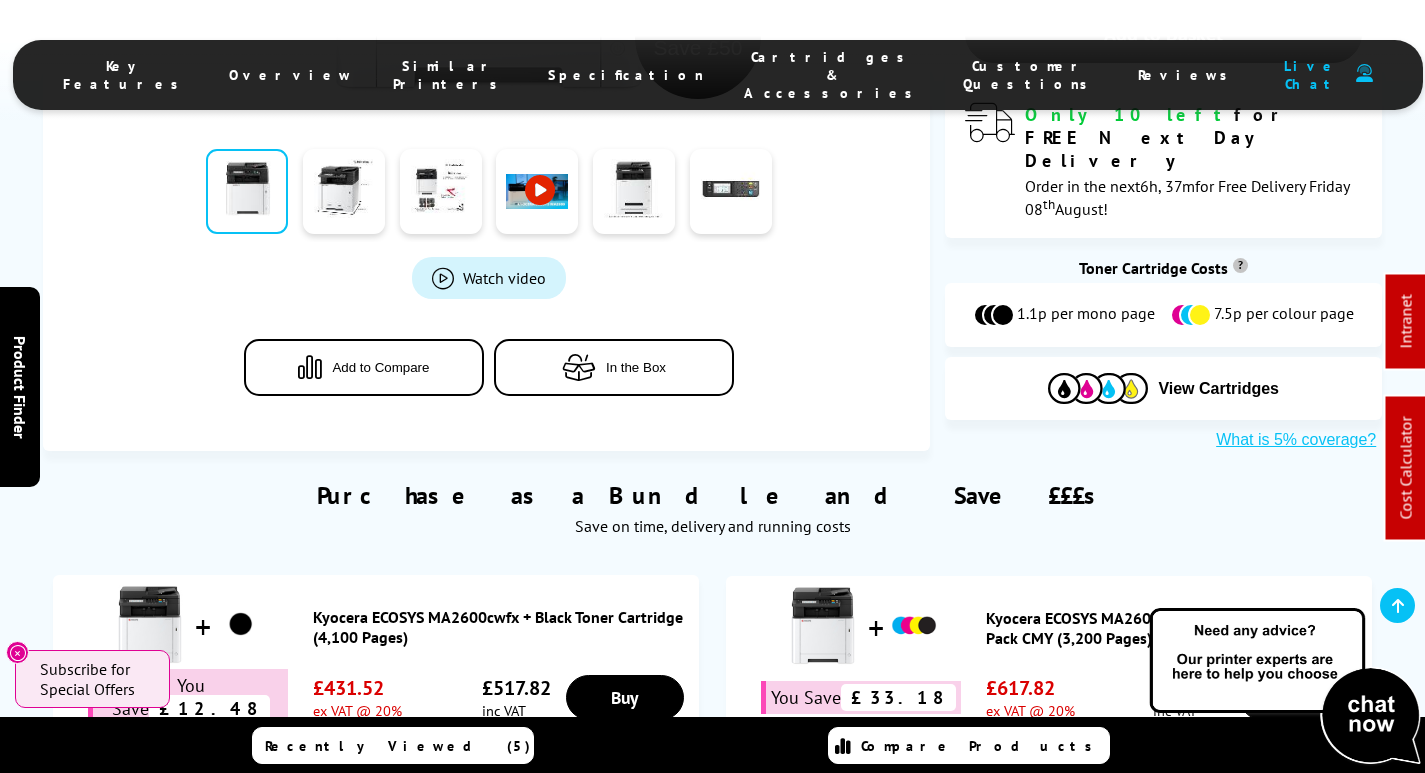click on "Cartridges & Accessories" at bounding box center (833, 75) 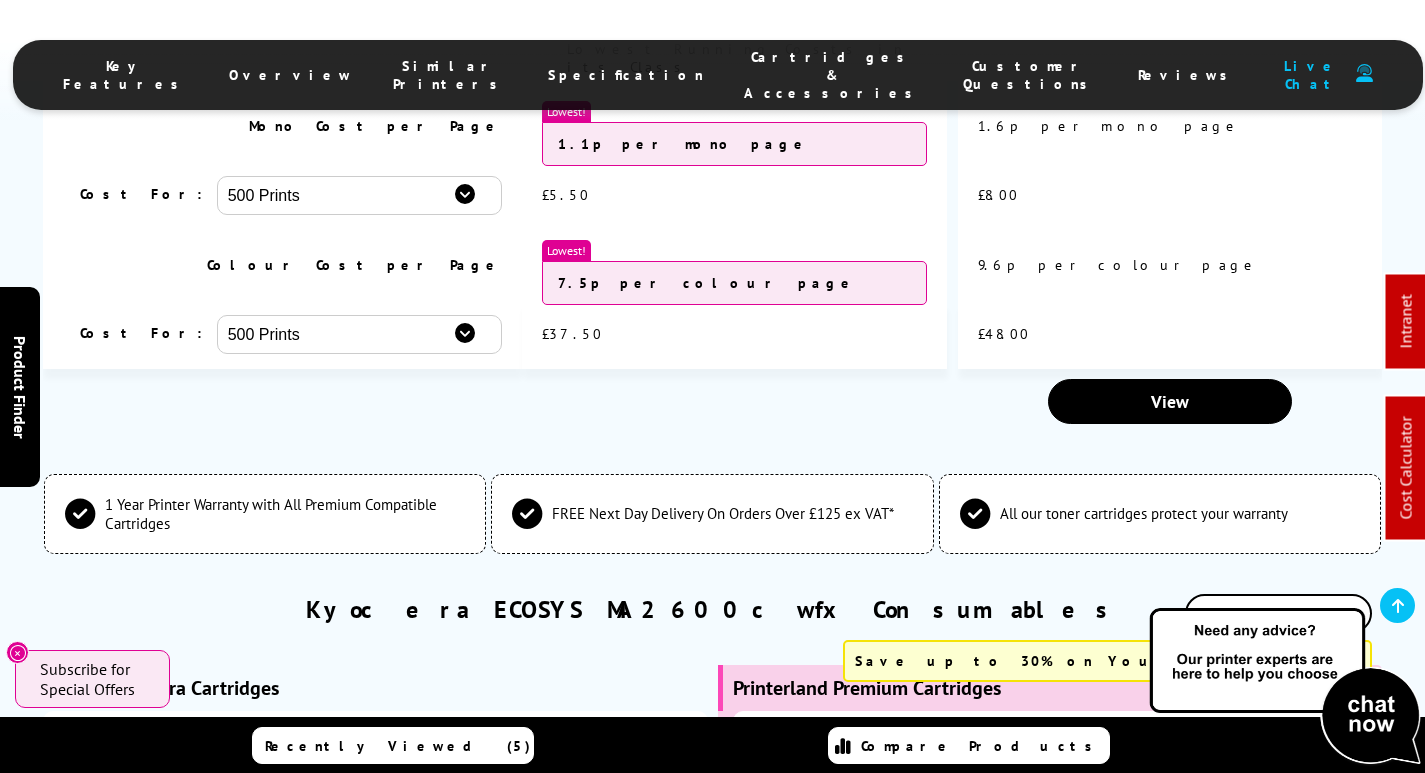 scroll, scrollTop: 6077, scrollLeft: 0, axis: vertical 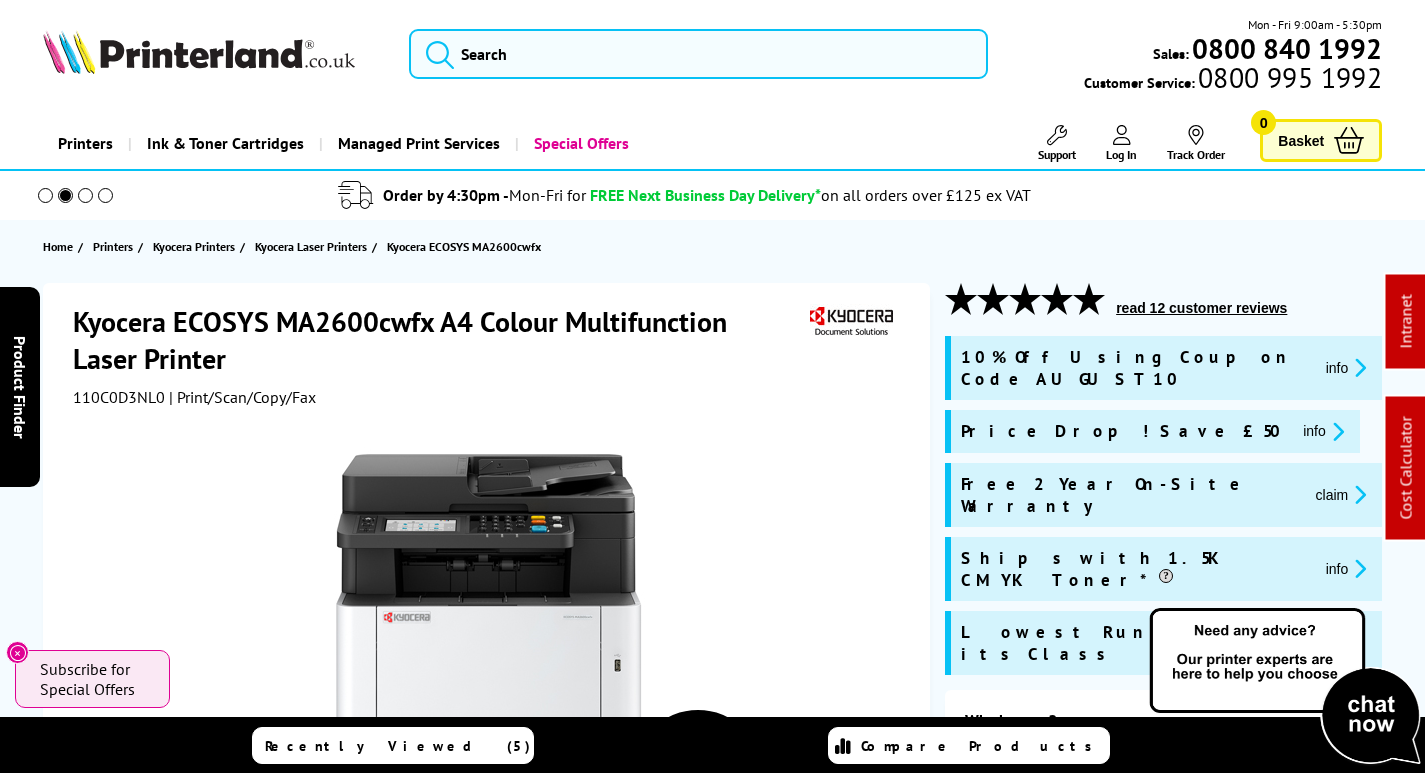 click on "110C0D3NL0" at bounding box center [119, 397] 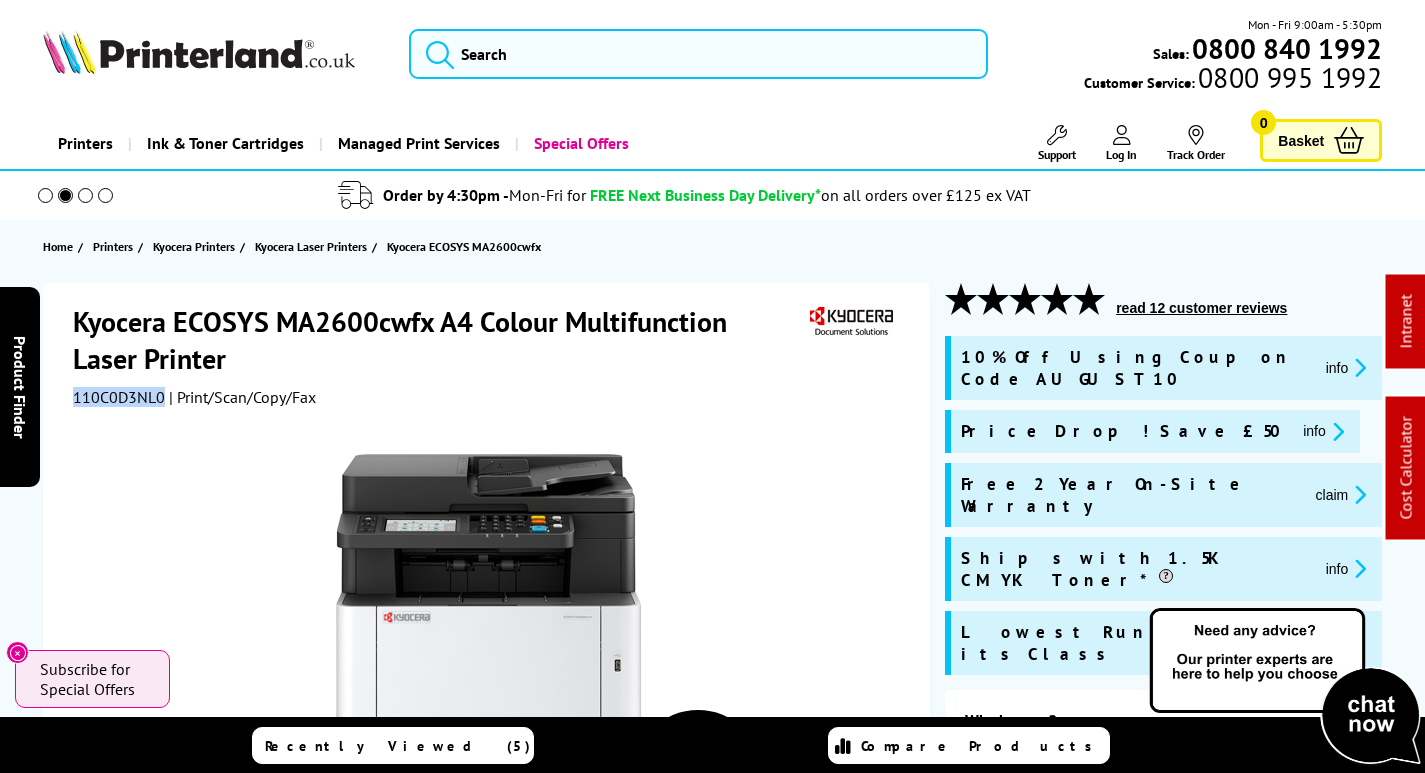 click on "110C0D3NL0" at bounding box center [119, 397] 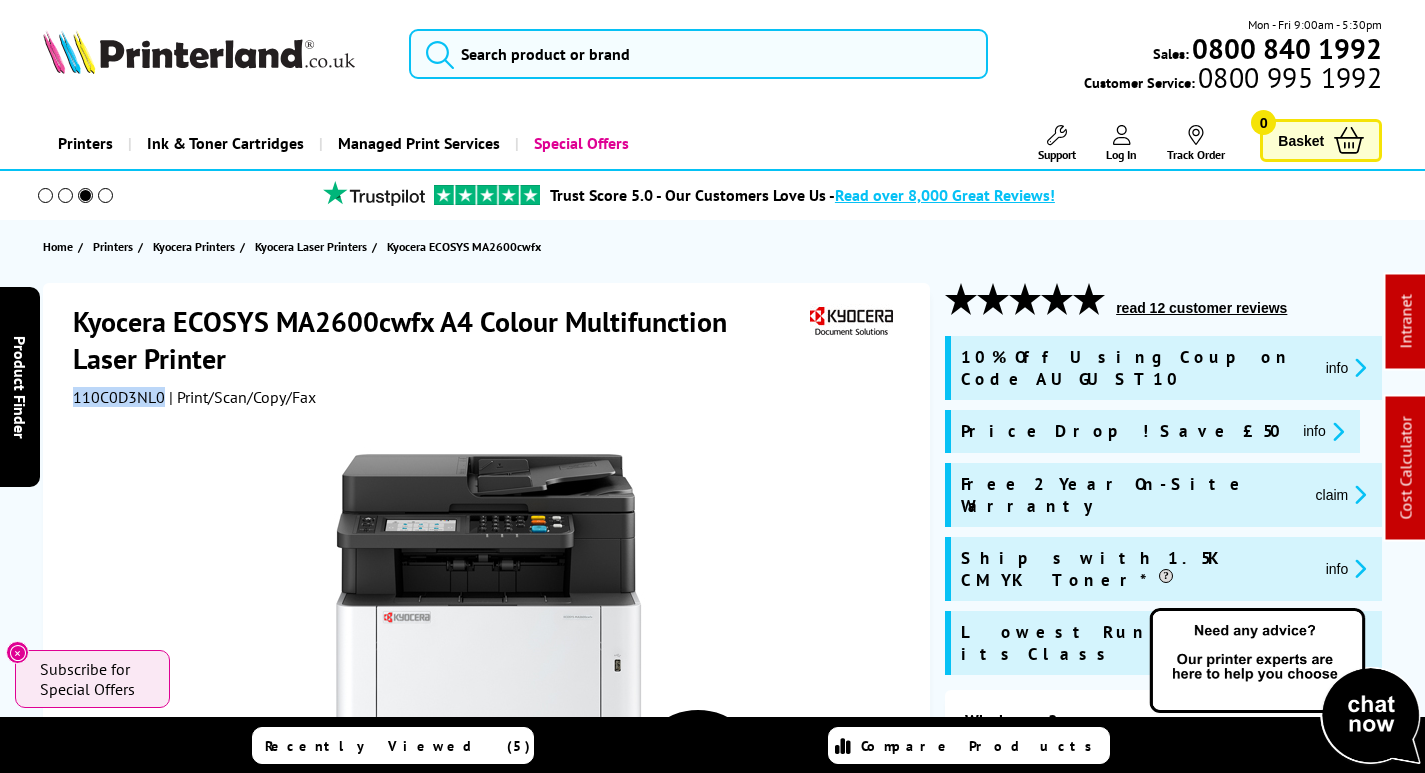 copy on "110C0D3NL0" 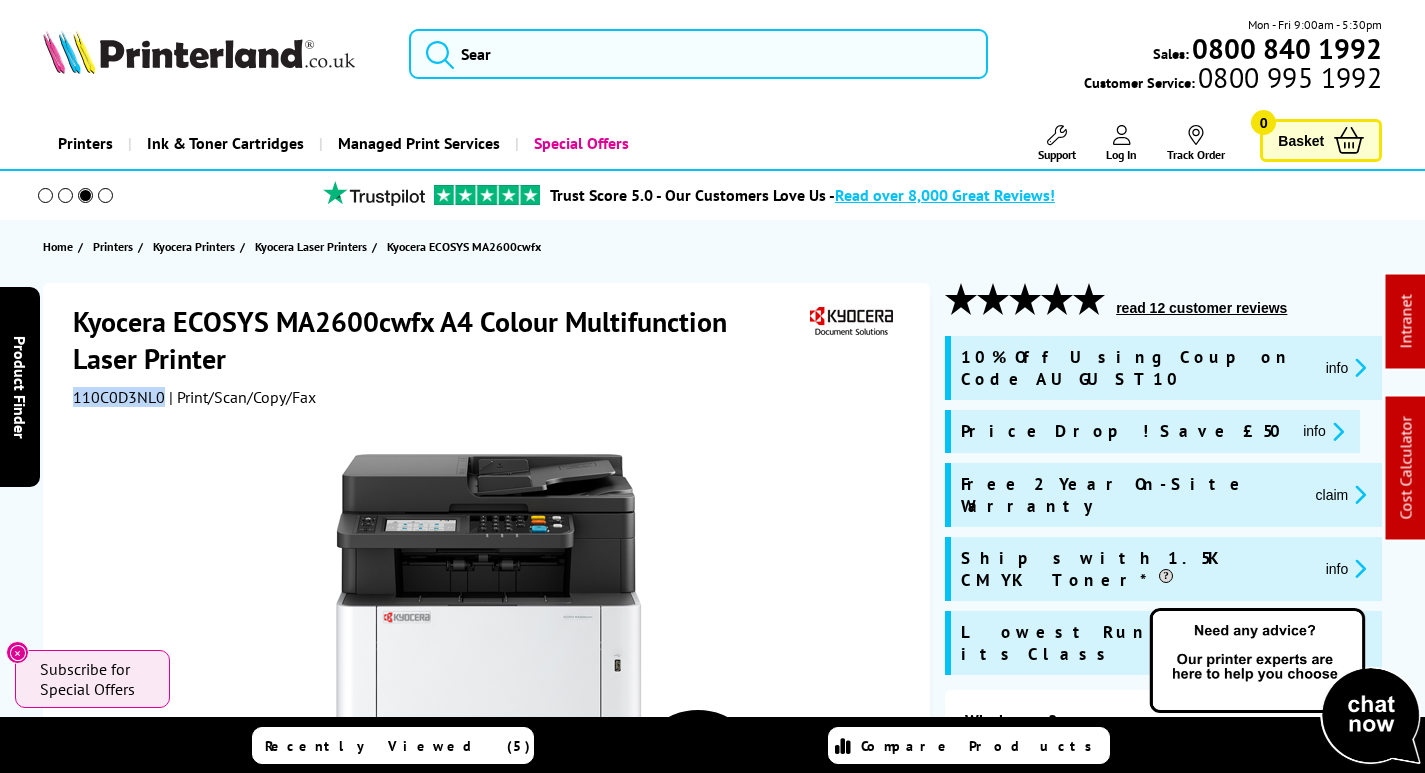 click on "claim" at bounding box center [1341, 494] 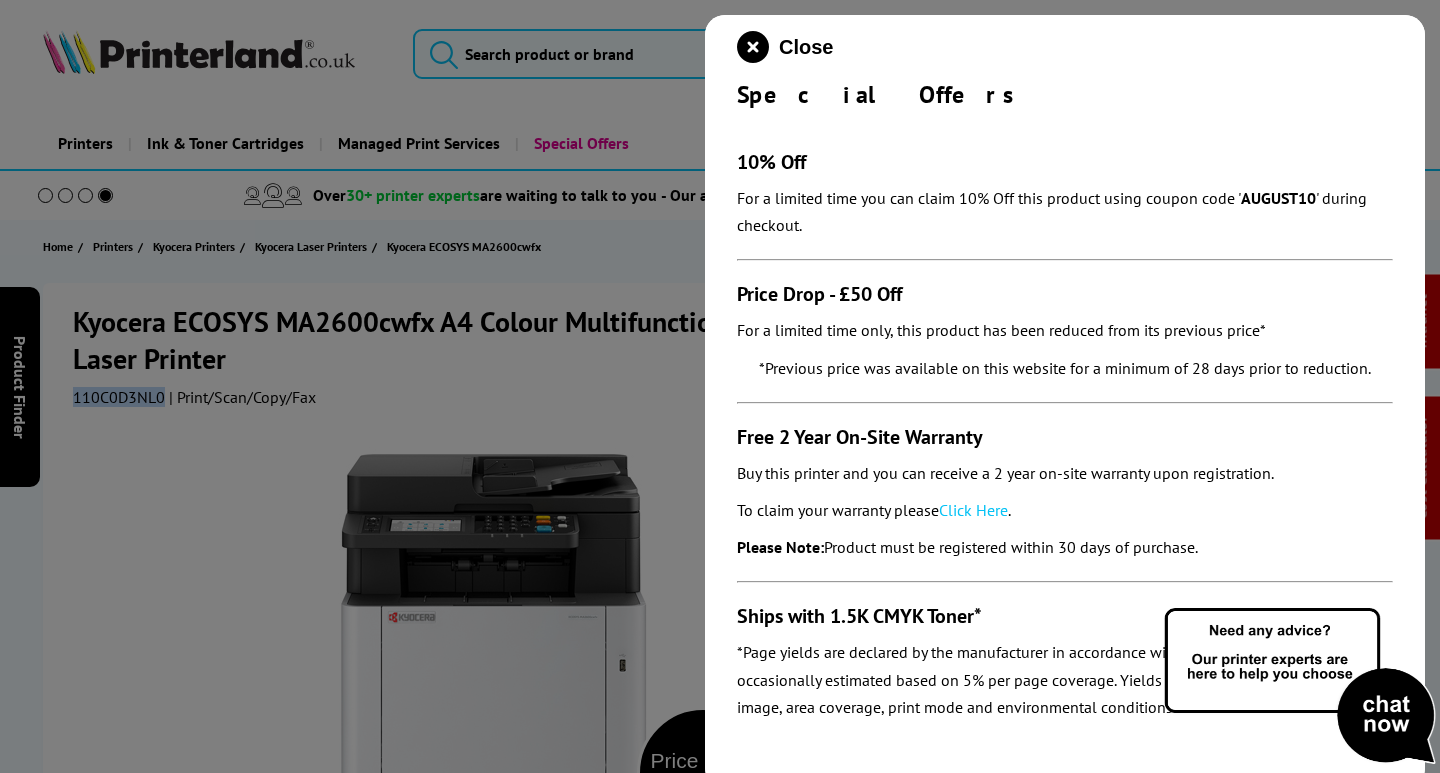 click on "Click Here" at bounding box center [973, 510] 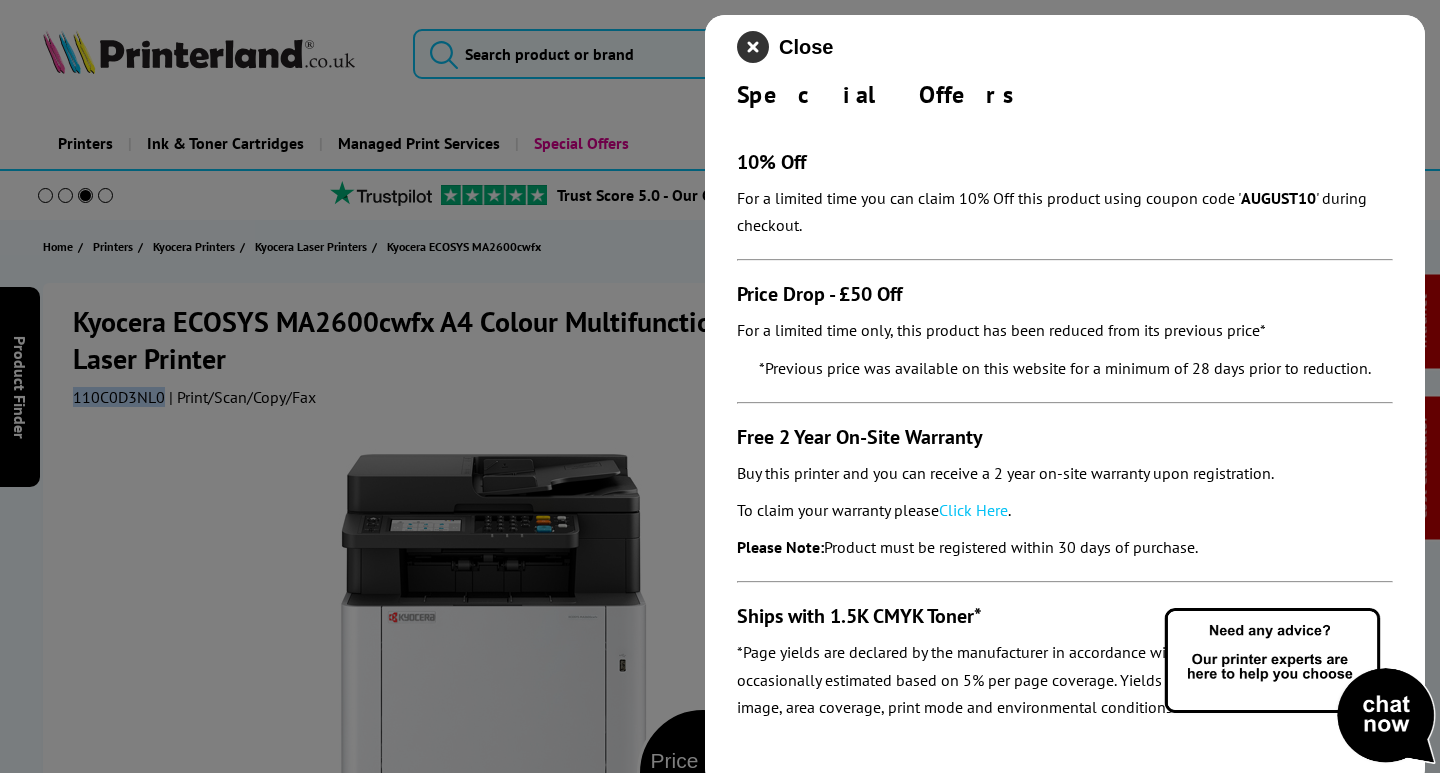 click at bounding box center (753, 47) 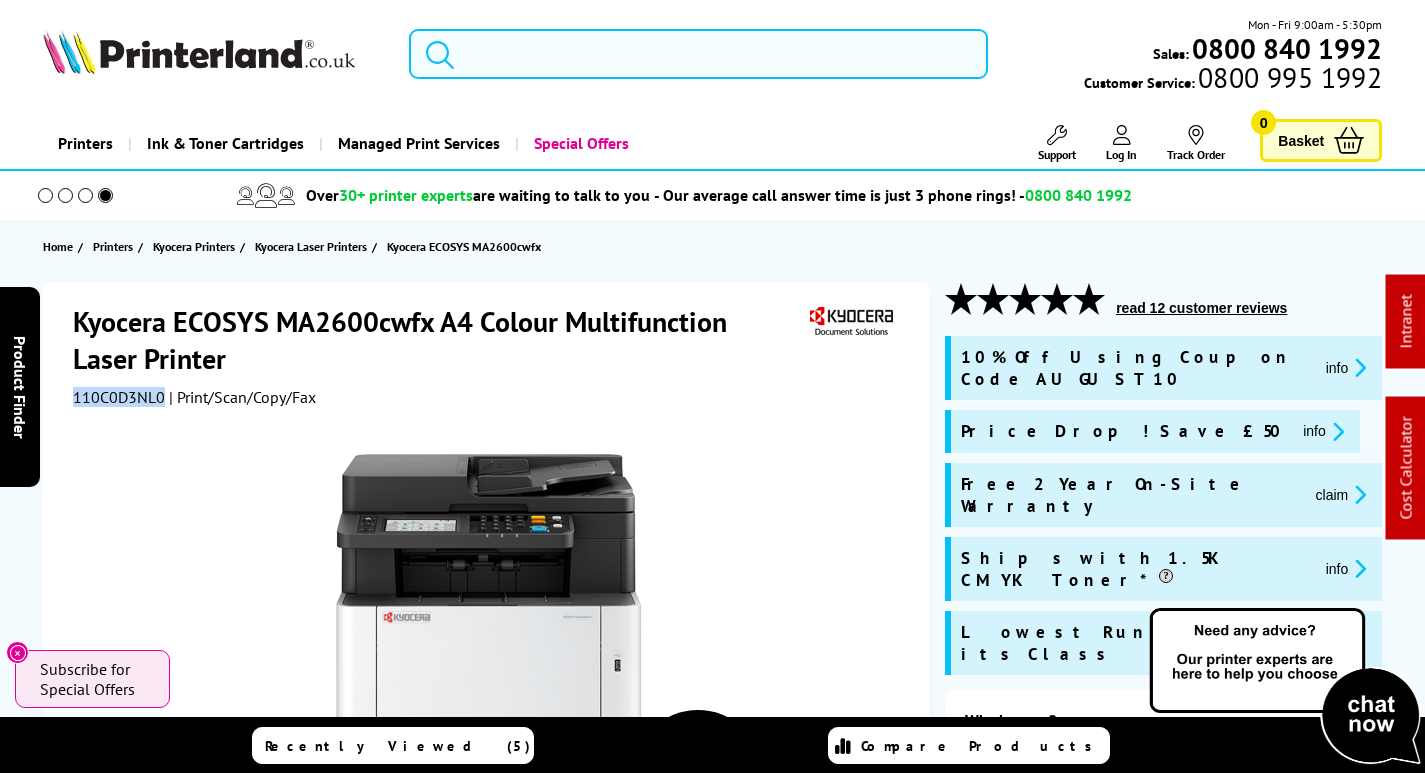 click at bounding box center (698, 54) 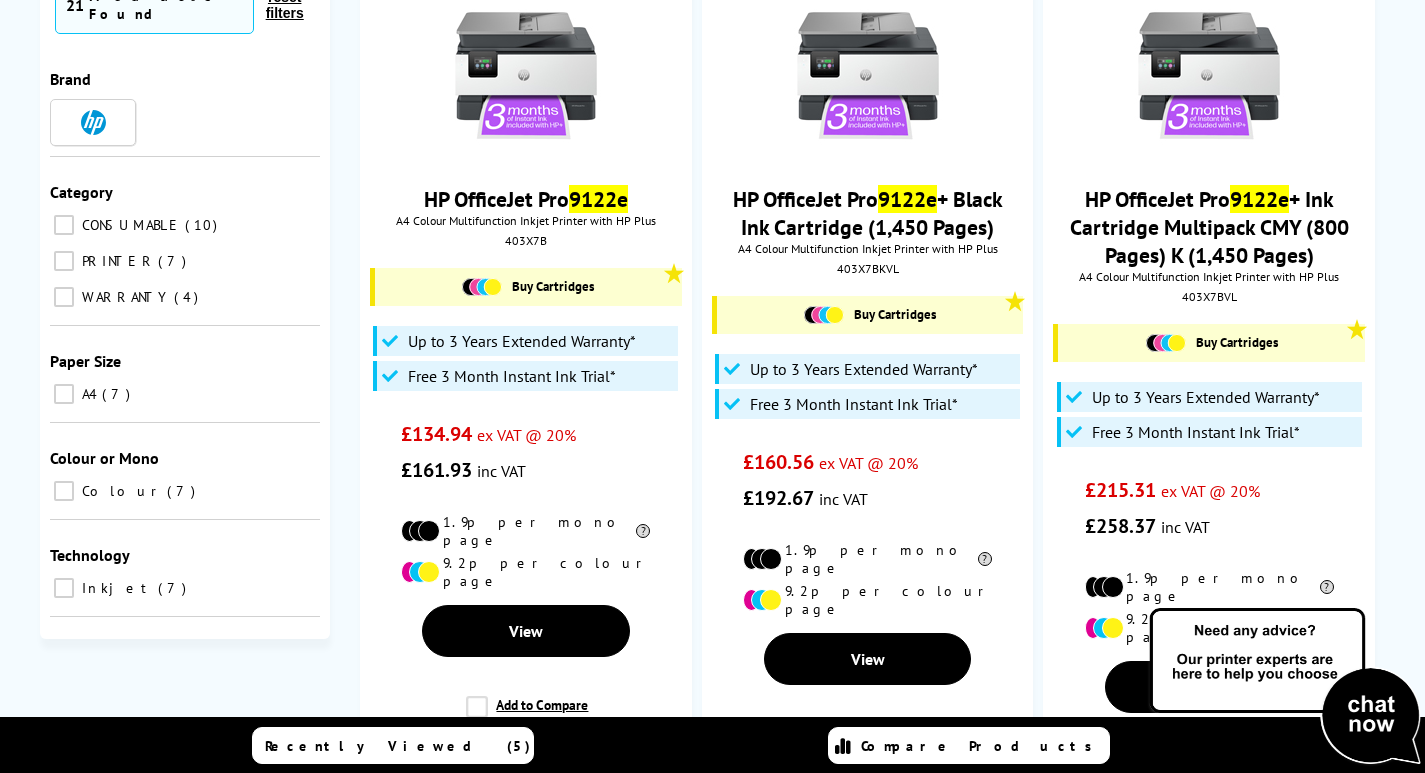 scroll, scrollTop: 100, scrollLeft: 0, axis: vertical 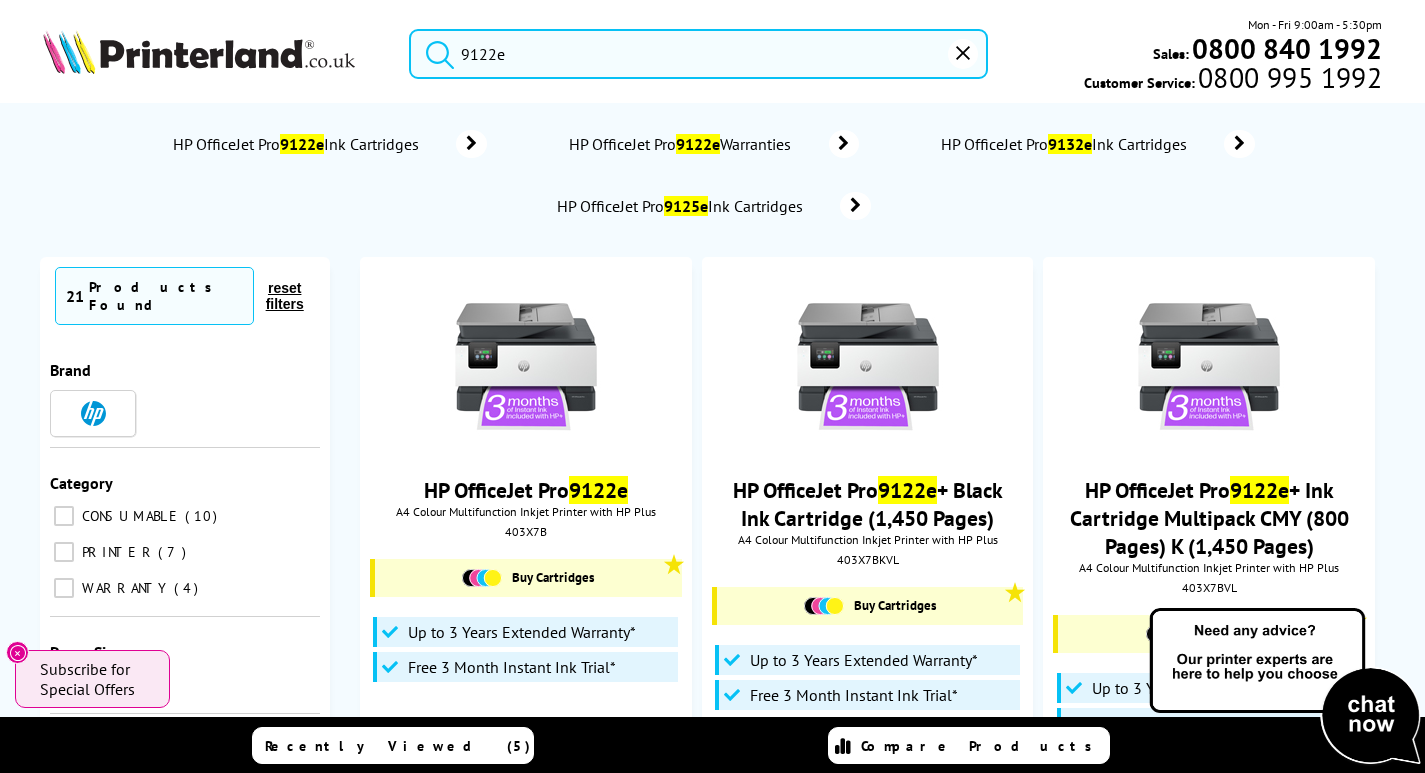 click on "9122e" at bounding box center (686, 54) 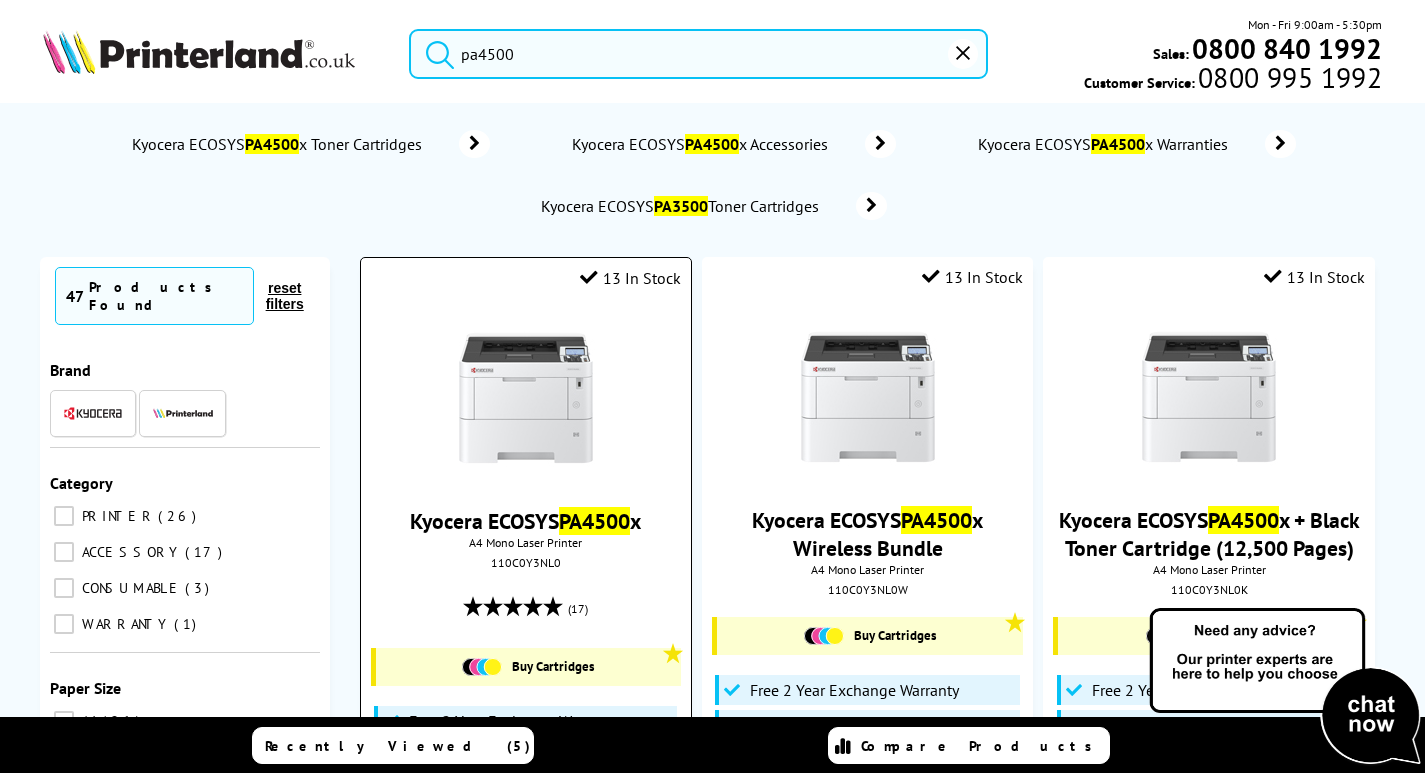 type on "pa4500" 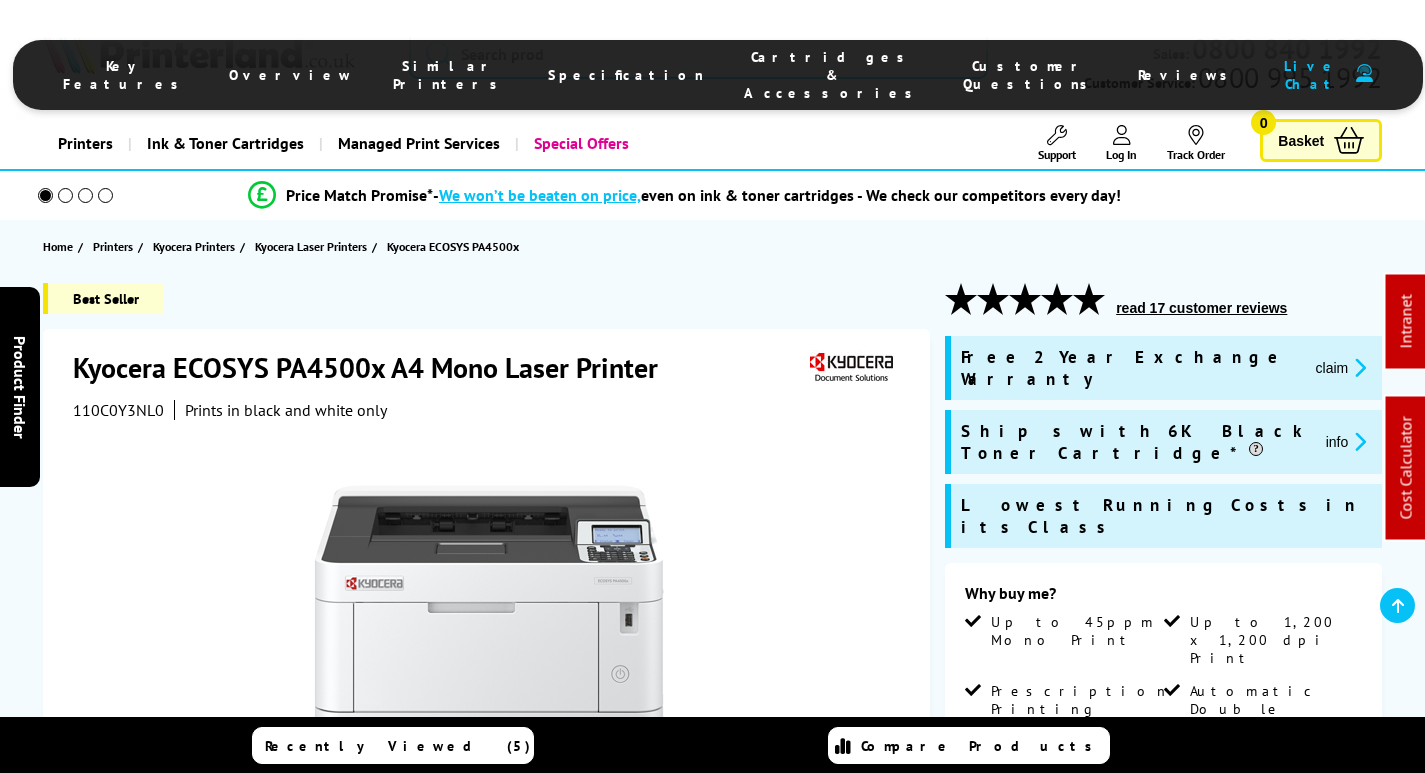 scroll, scrollTop: 500, scrollLeft: 0, axis: vertical 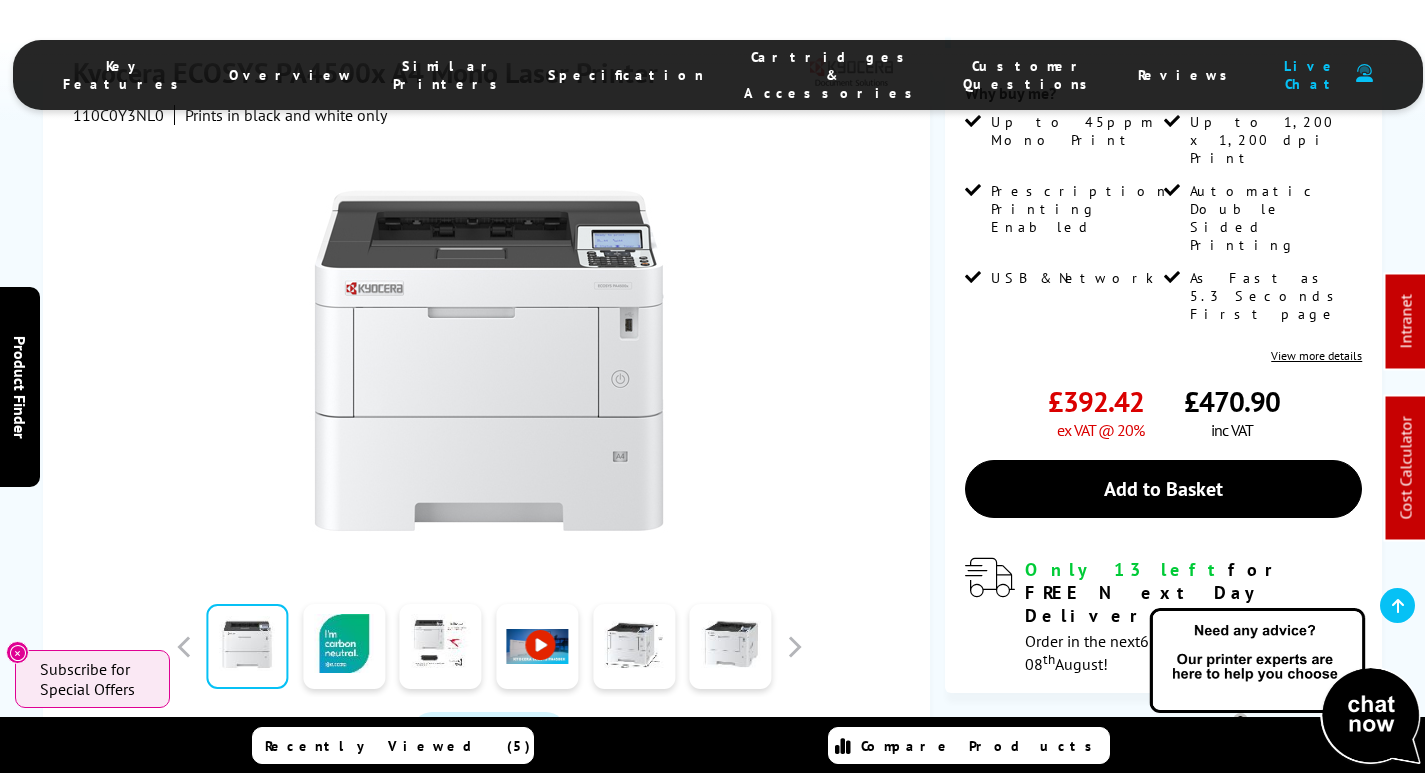 click on "Cartridges & Accessories" at bounding box center (833, 75) 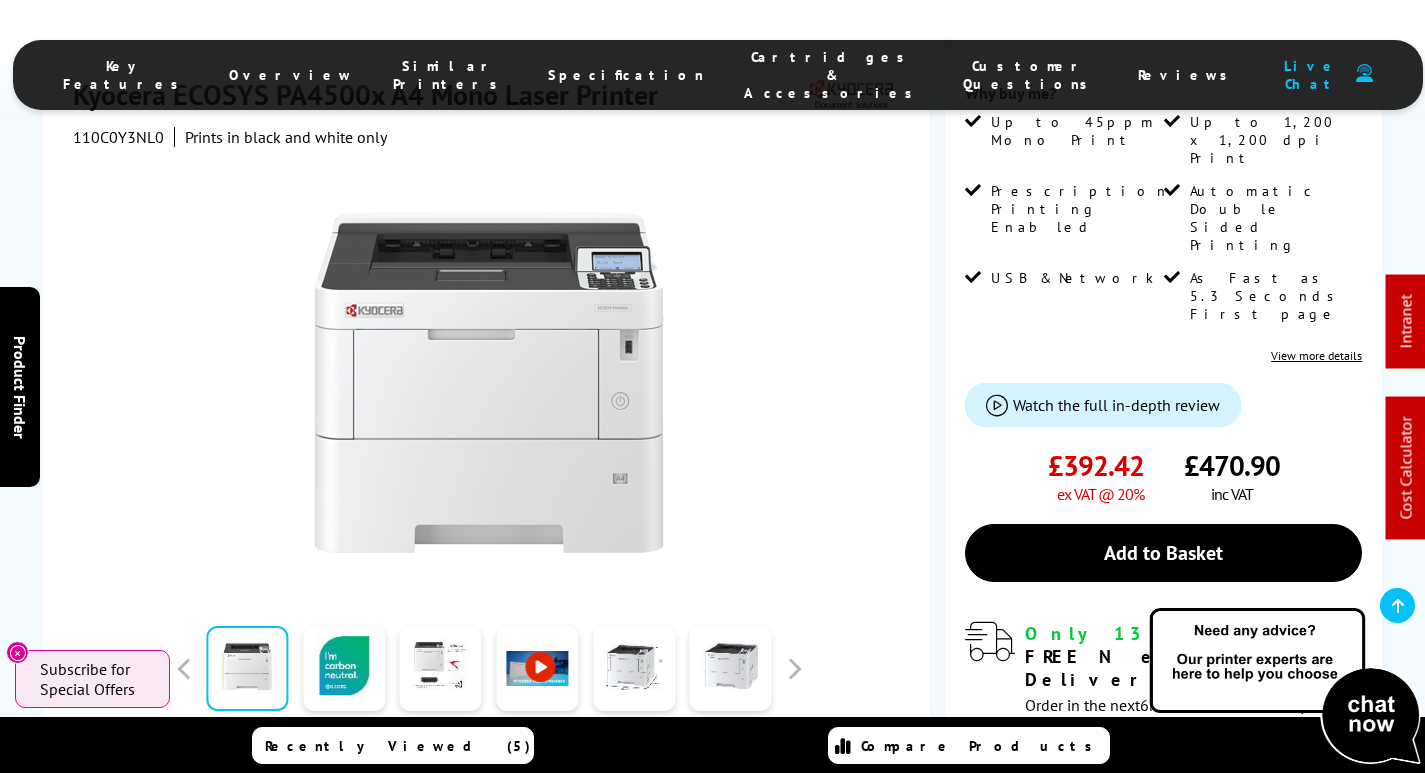 click on "Cartridges & Accessories" at bounding box center [833, 75] 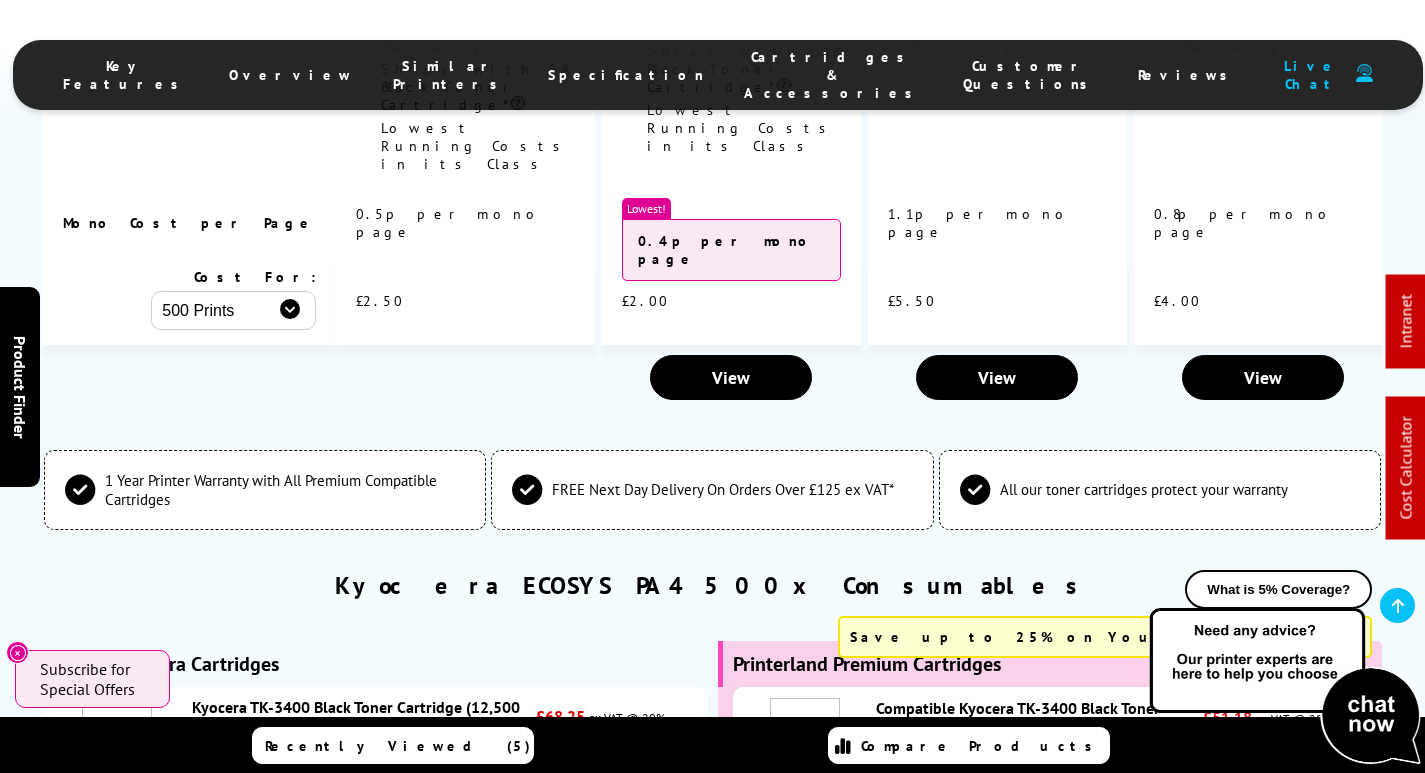 scroll, scrollTop: 5312, scrollLeft: 0, axis: vertical 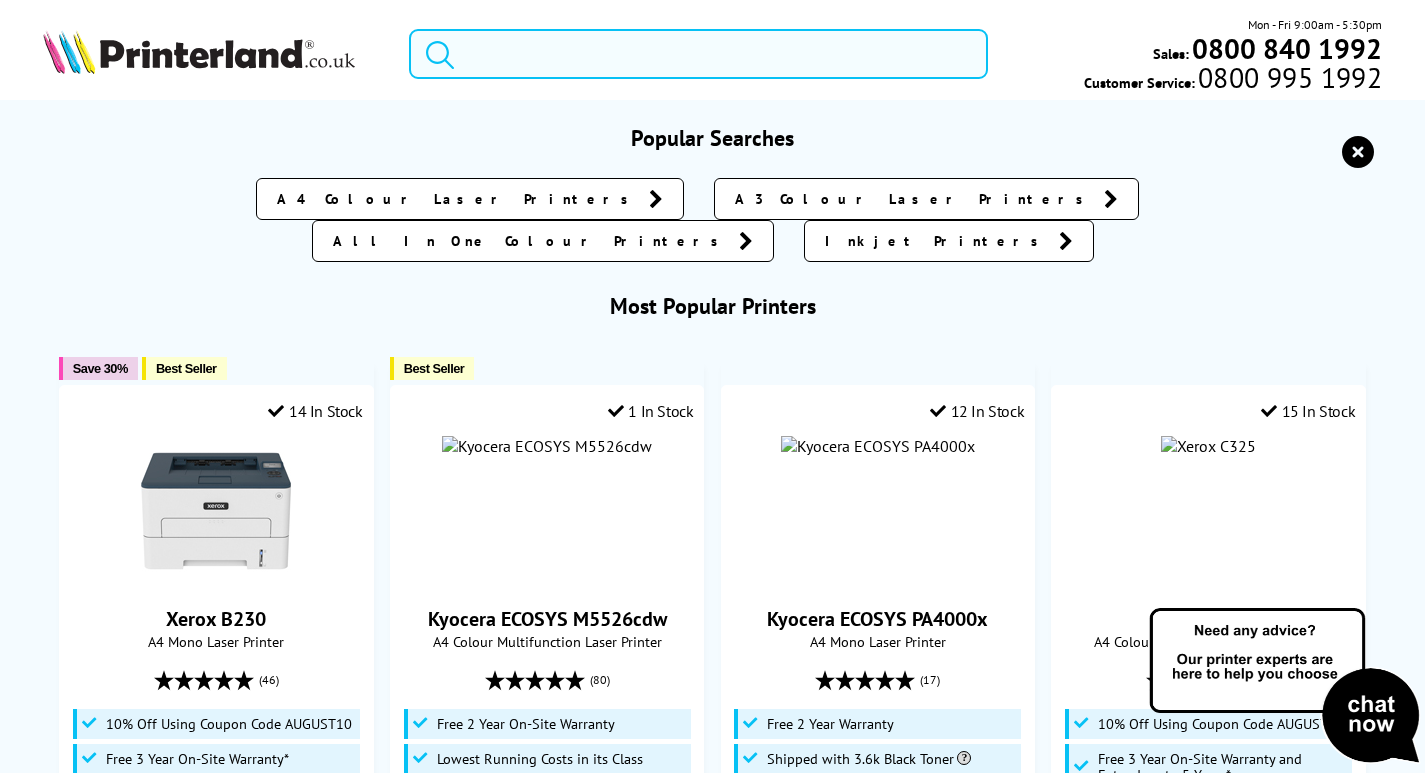 click at bounding box center [698, 54] 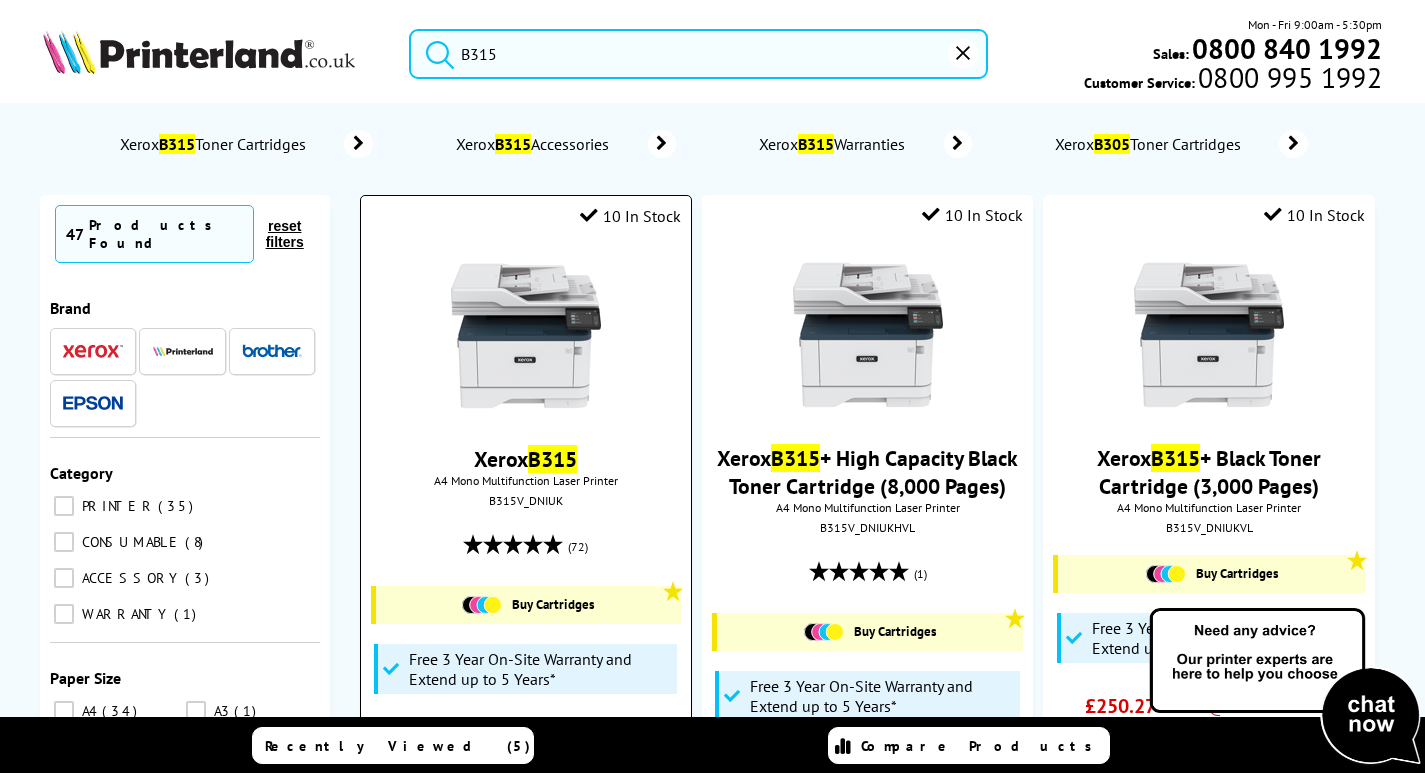 type on "B315" 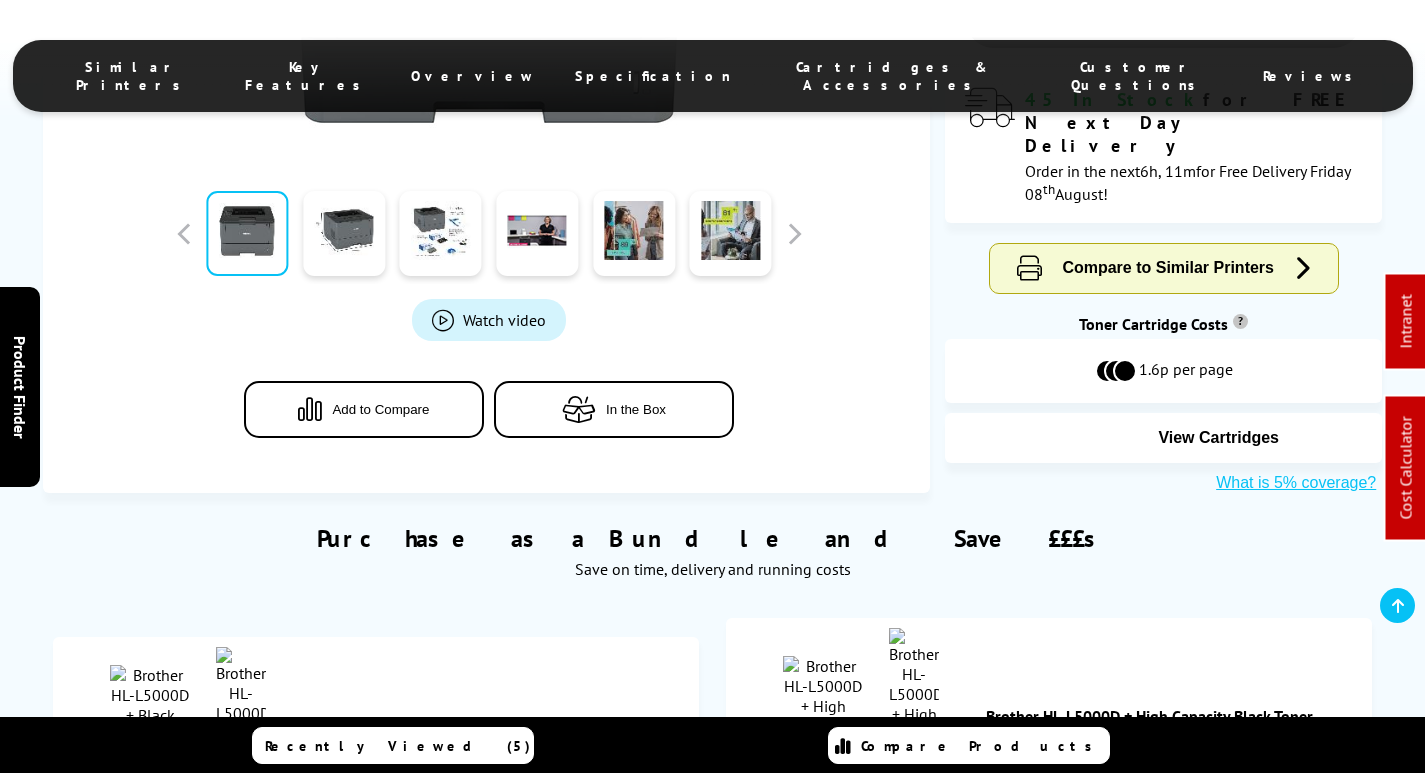 scroll, scrollTop: 800, scrollLeft: 0, axis: vertical 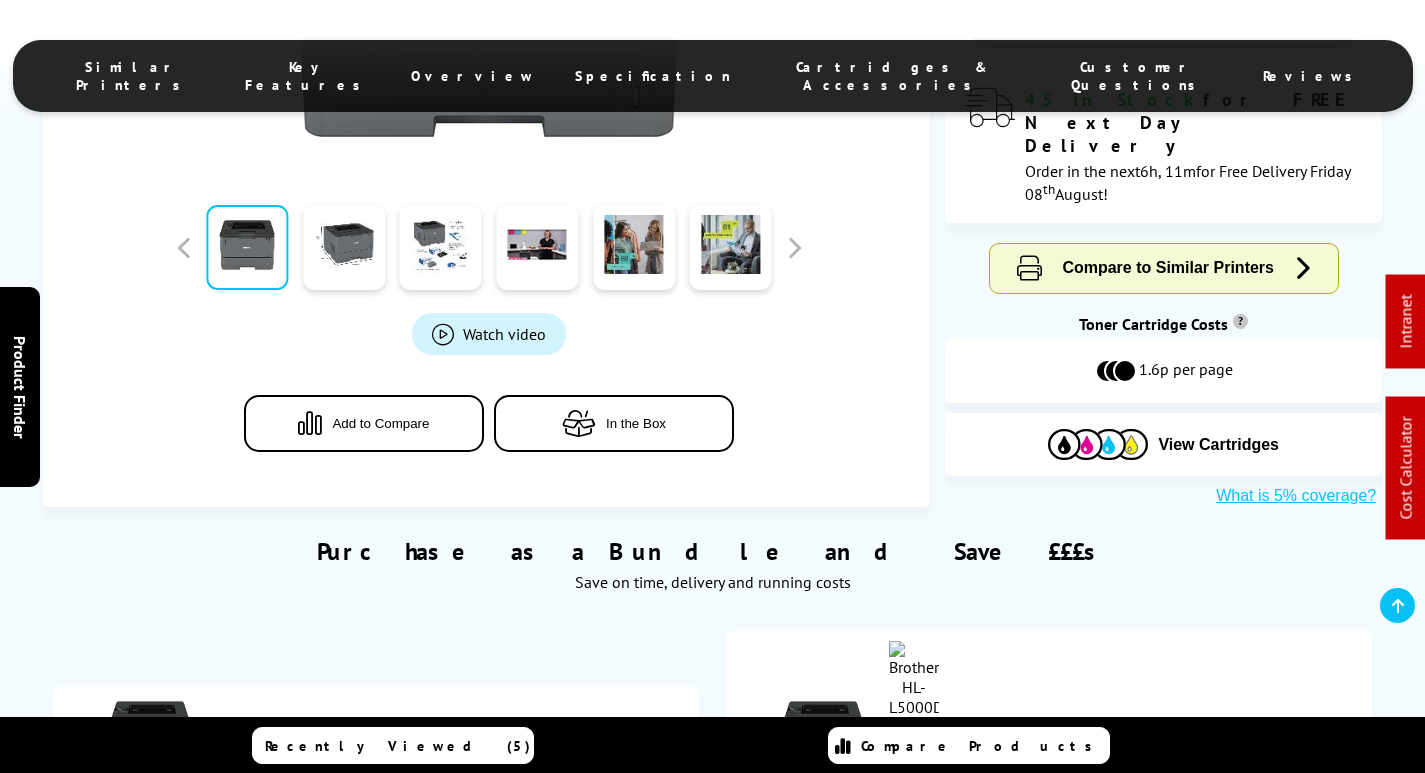 click on "Similar Printers
Key Features
Overview
Specification
Cartridges & Accessories
Customer Questions
Reviews" at bounding box center [713, 76] 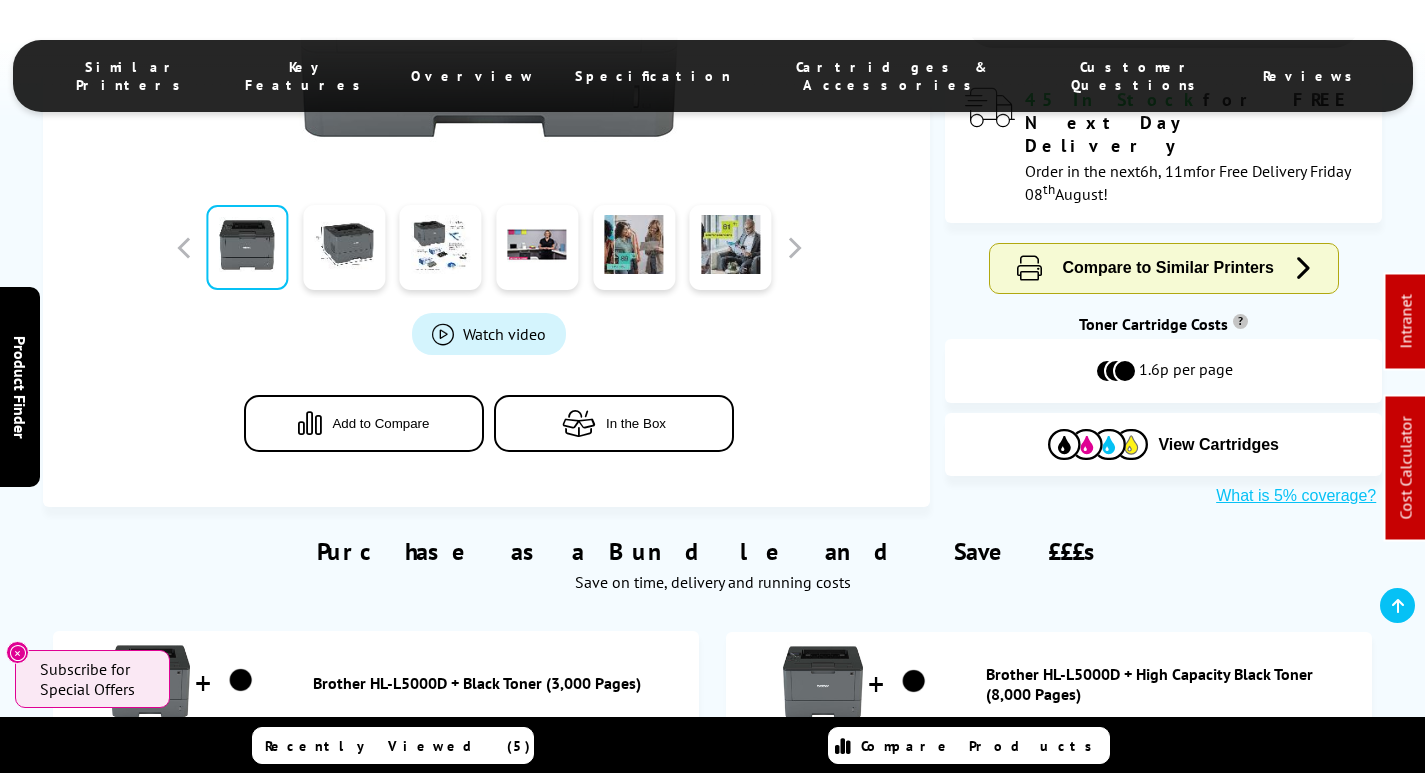 click on "Cartridges & Accessories" at bounding box center (892, 76) 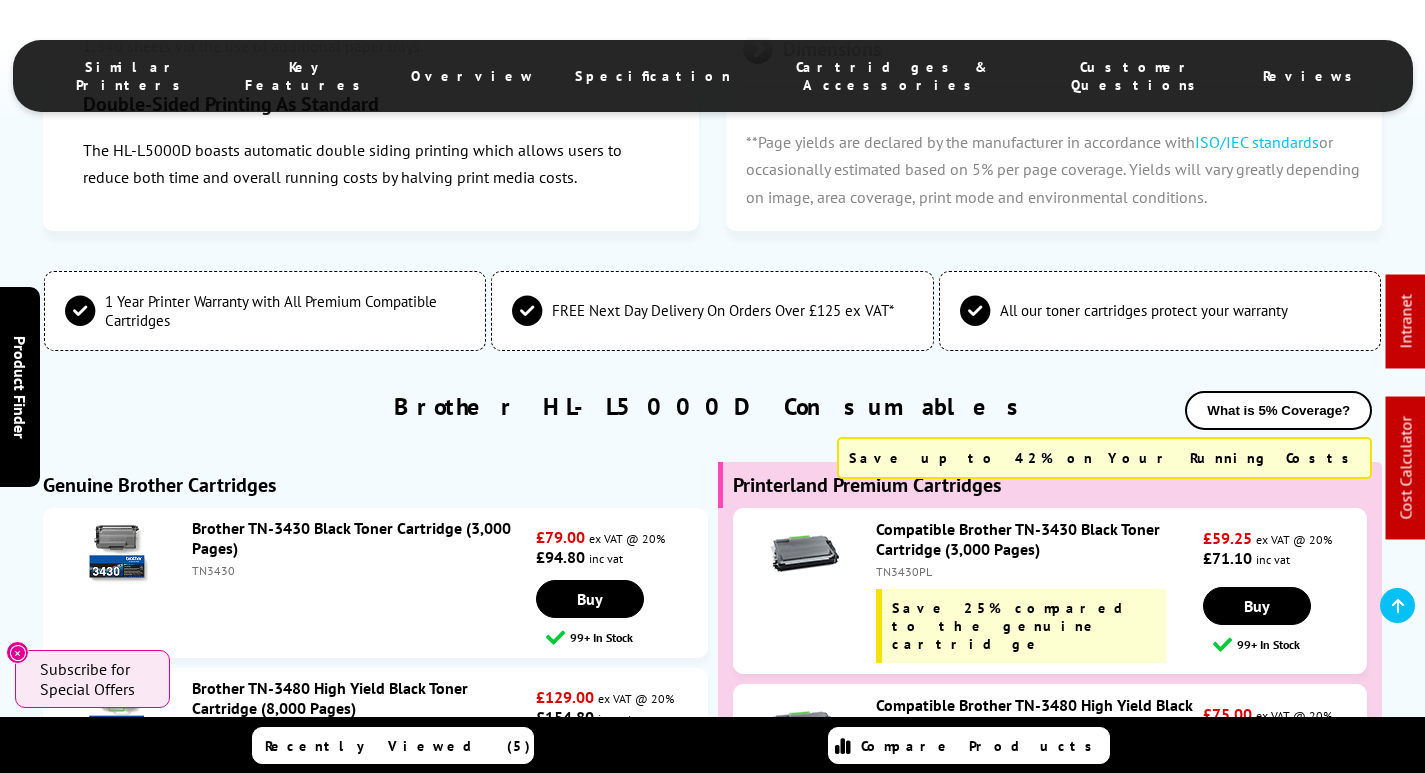 scroll, scrollTop: 5328, scrollLeft: 0, axis: vertical 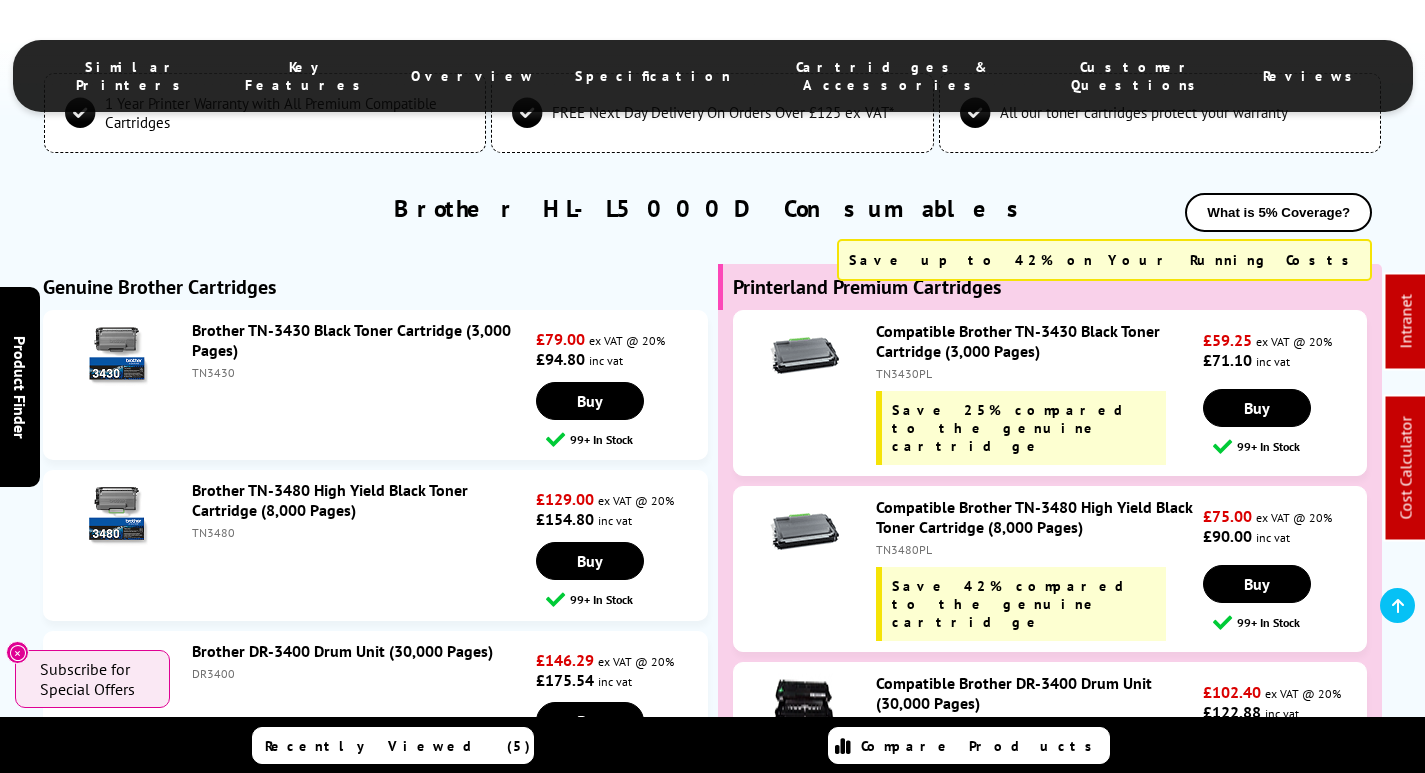 click on "TN3480PL" at bounding box center [1037, 549] 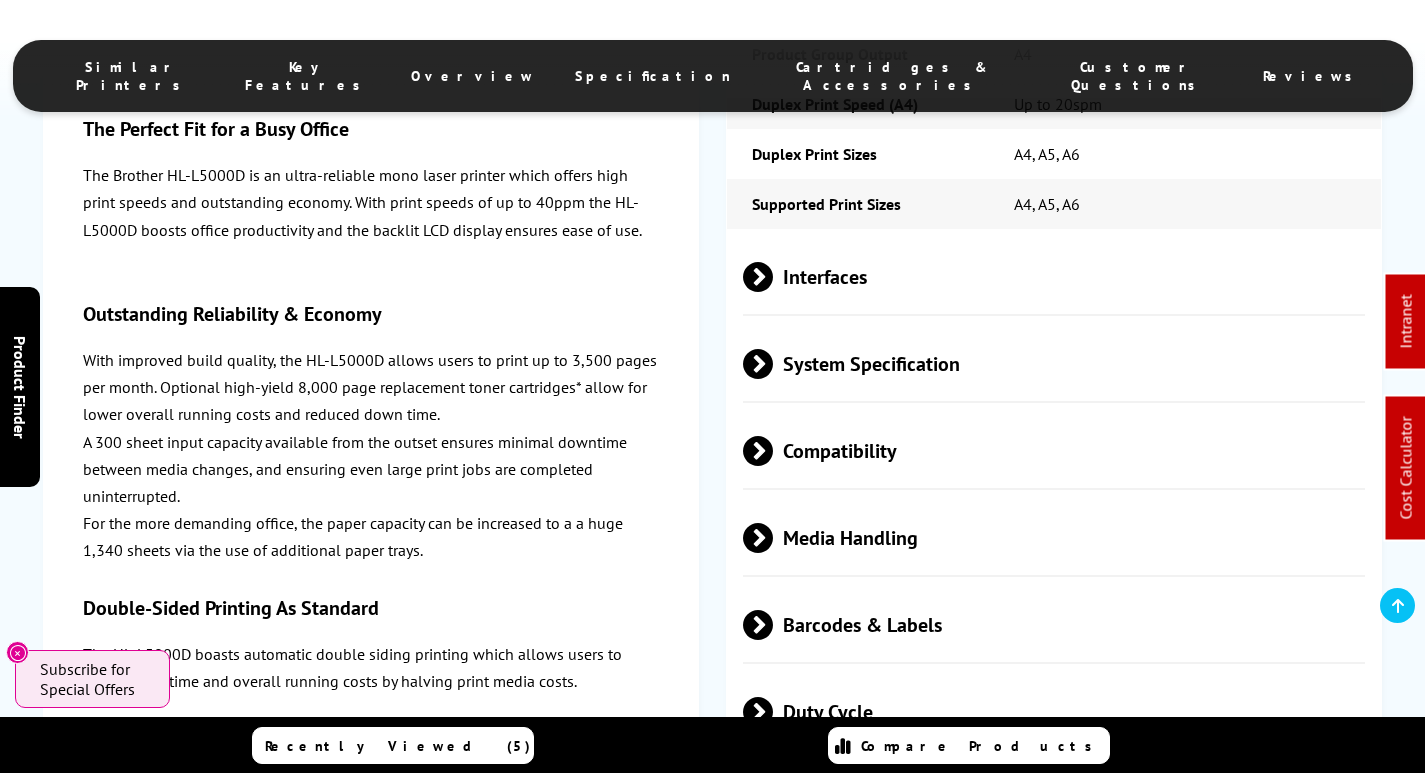scroll, scrollTop: 3928, scrollLeft: 0, axis: vertical 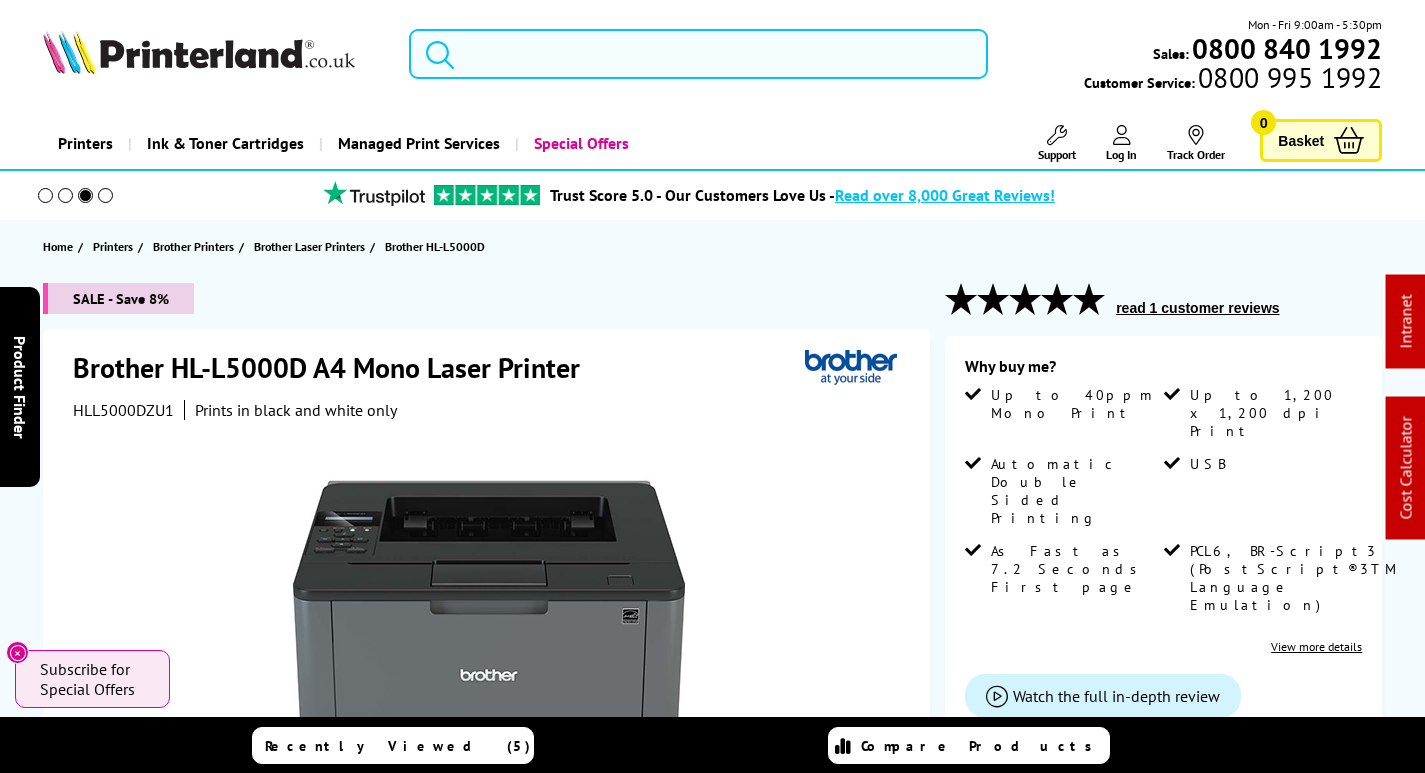 click at bounding box center (698, 54) 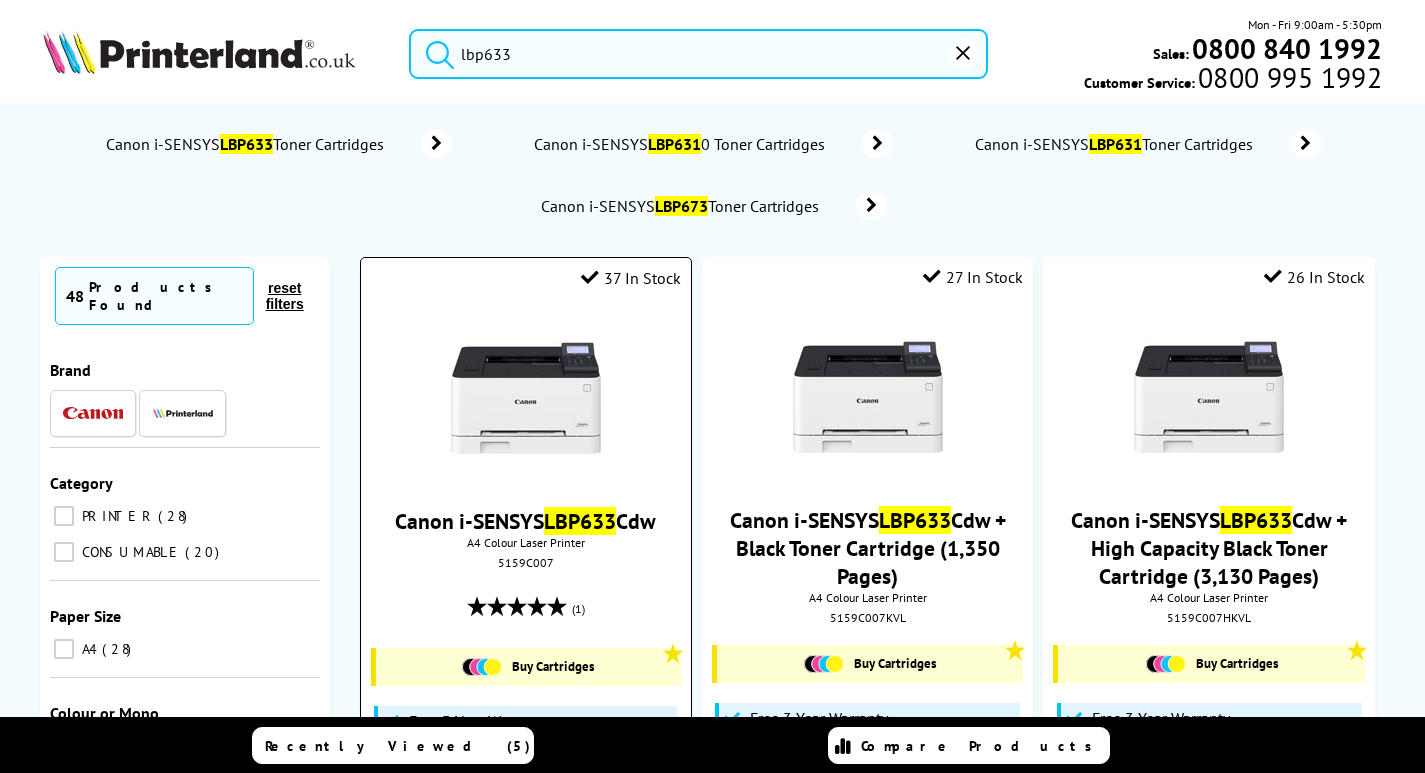 type on "lbp633" 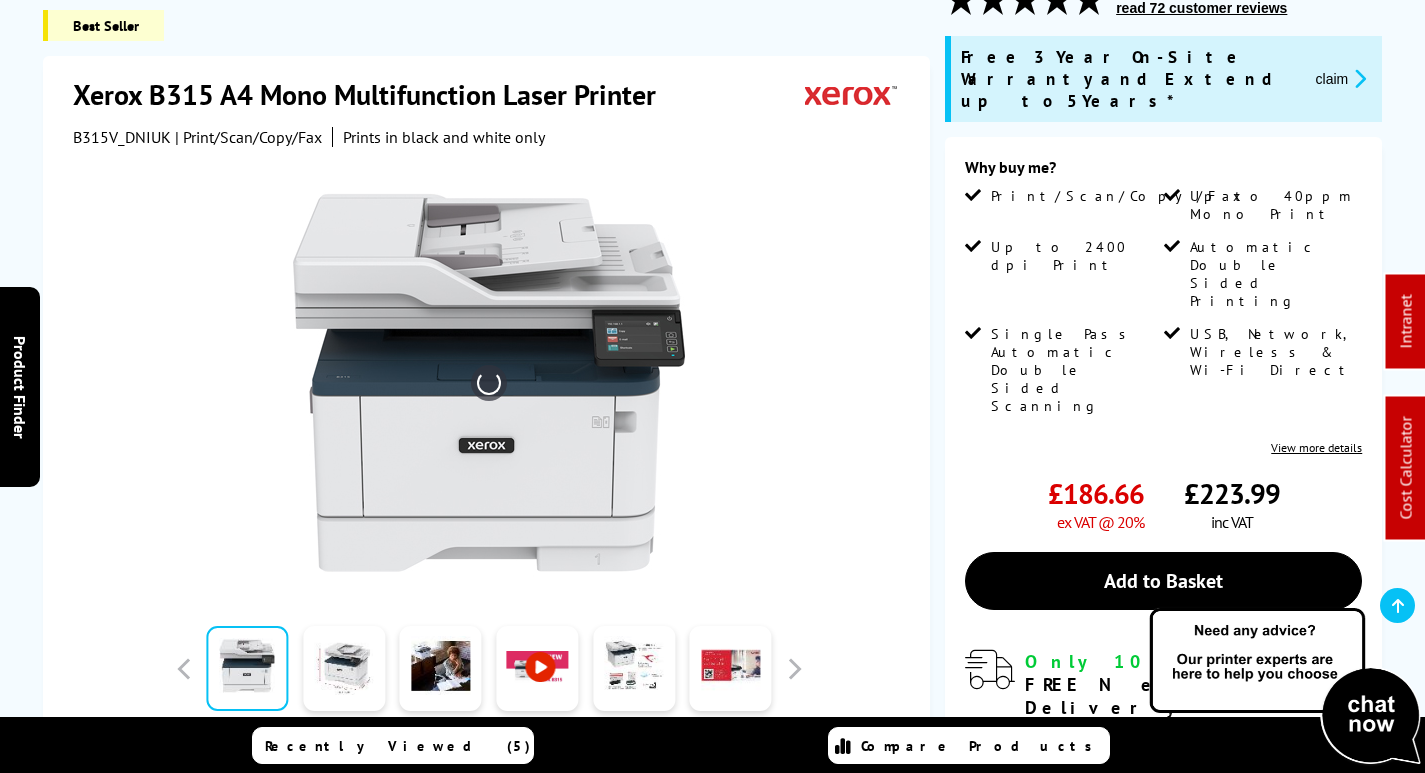 scroll, scrollTop: 300, scrollLeft: 0, axis: vertical 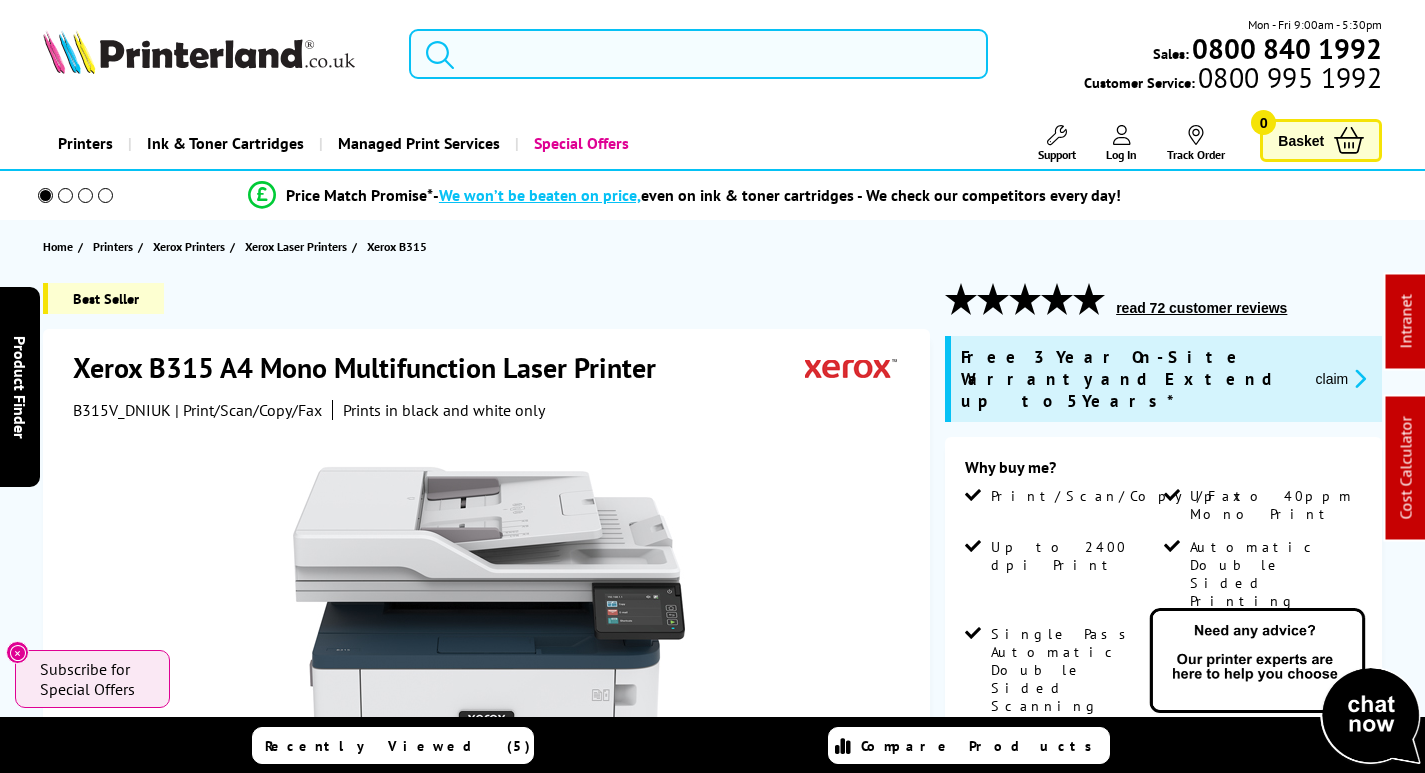 click at bounding box center (698, 54) 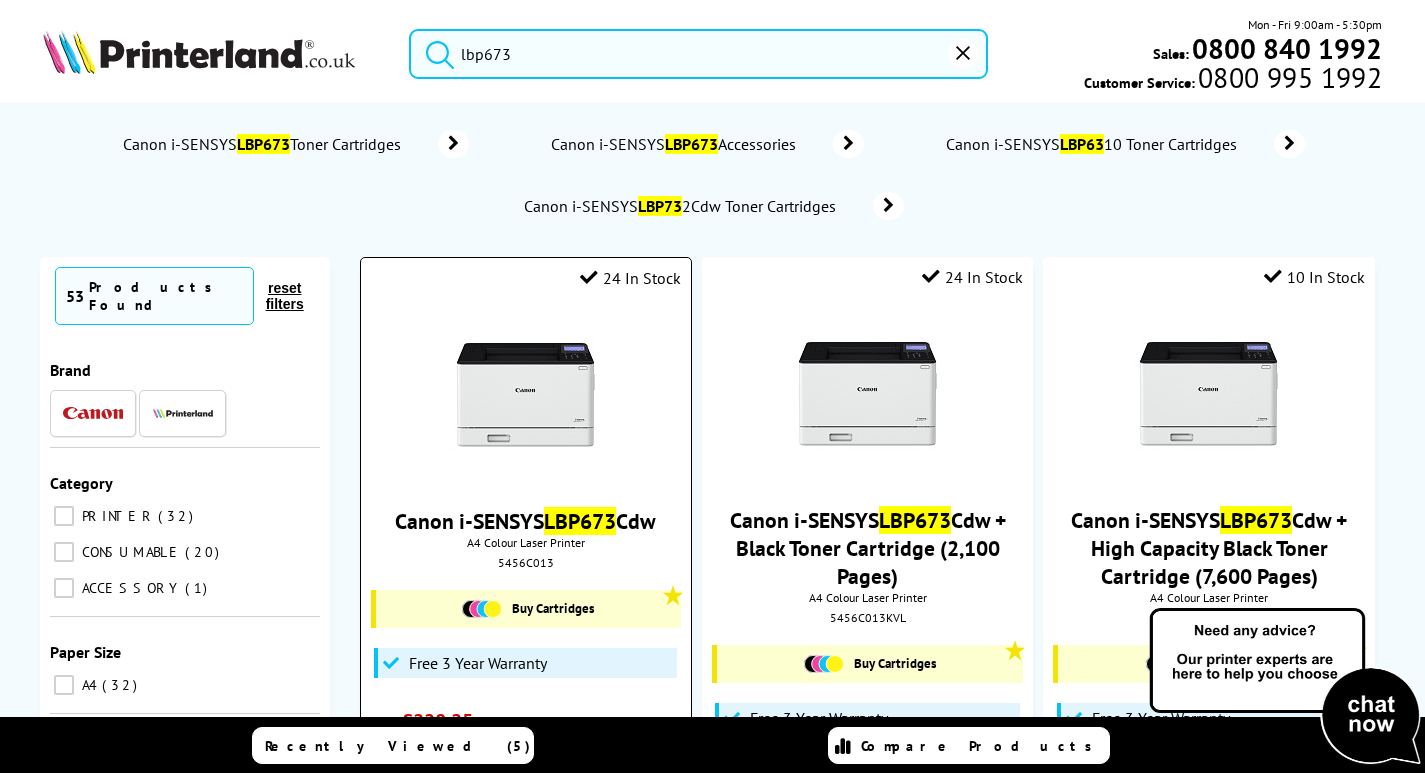 type on "lbp673" 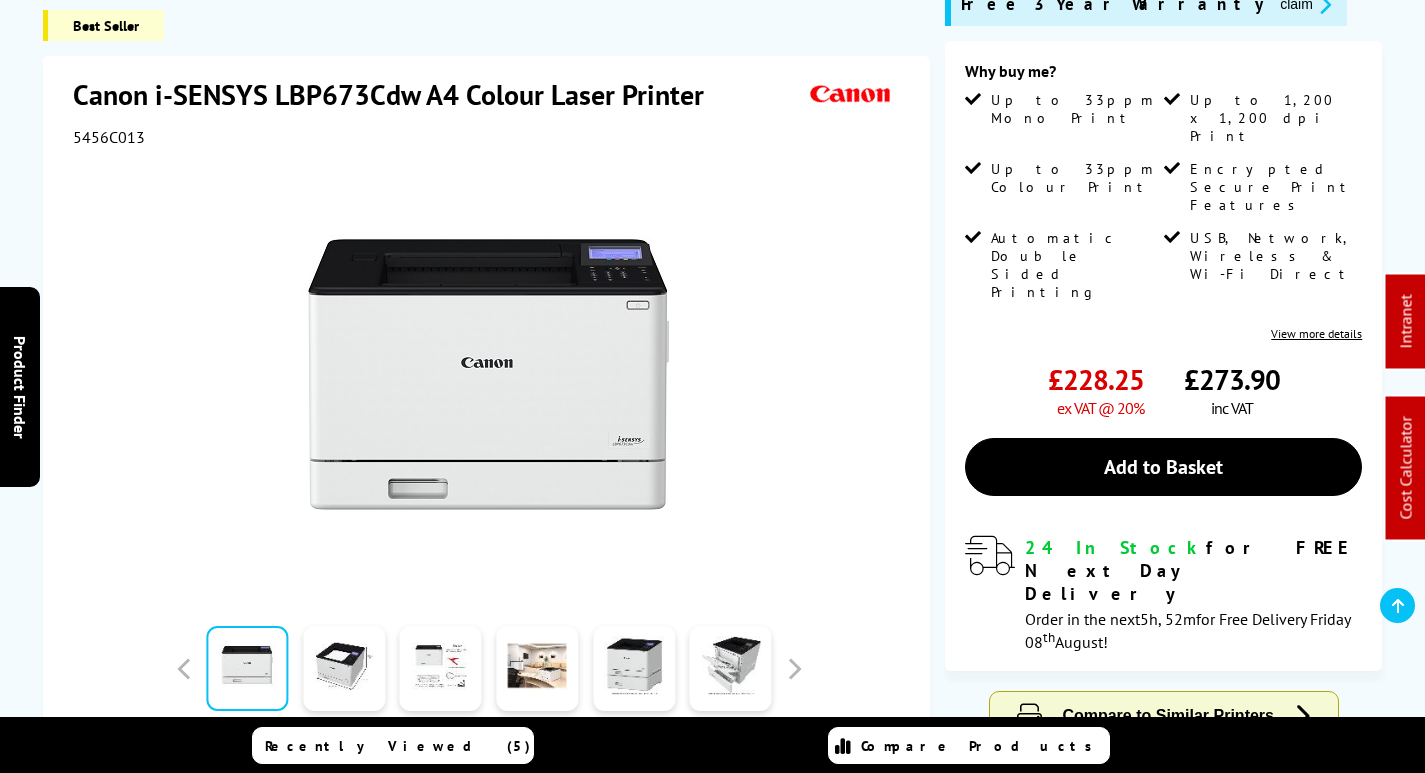 scroll, scrollTop: 0, scrollLeft: 0, axis: both 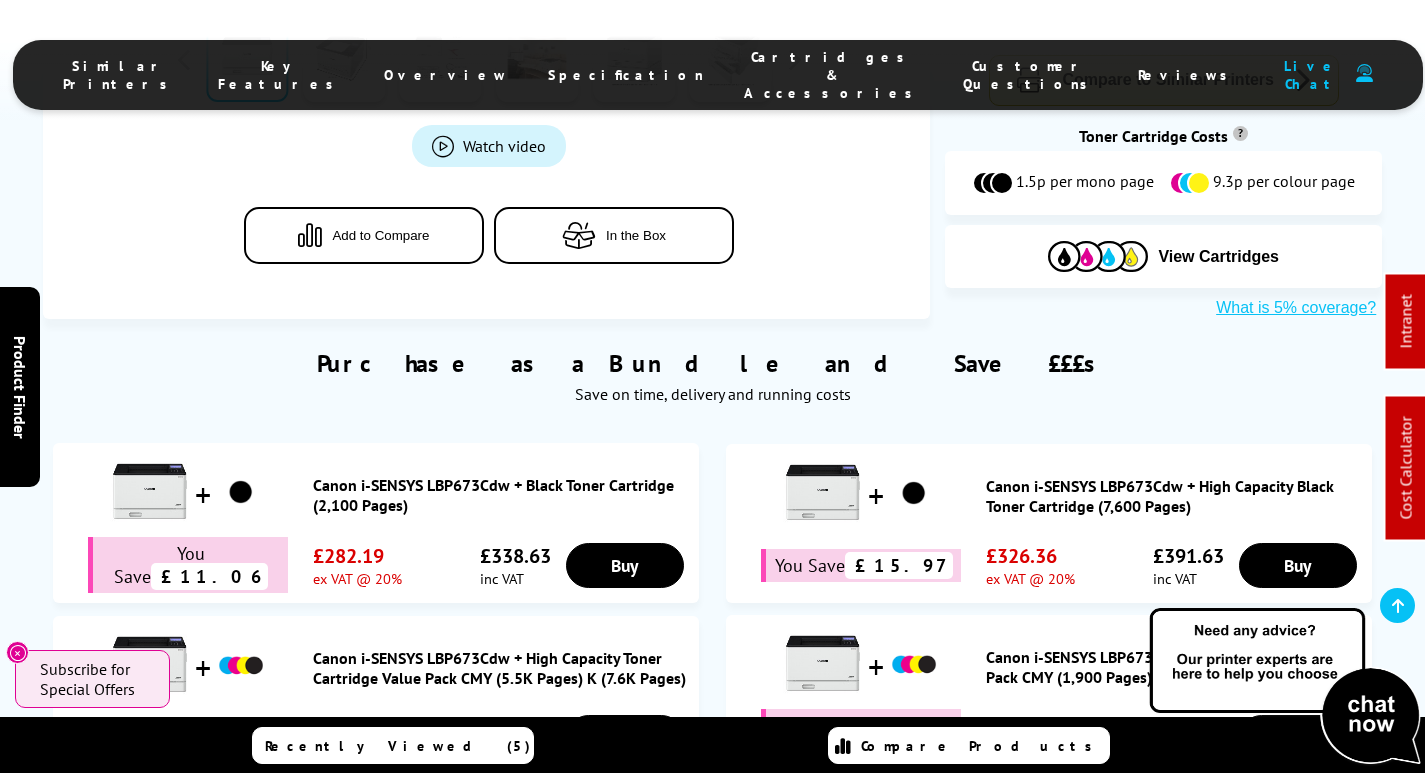 click on "Cartridges & Accessories" at bounding box center [833, 75] 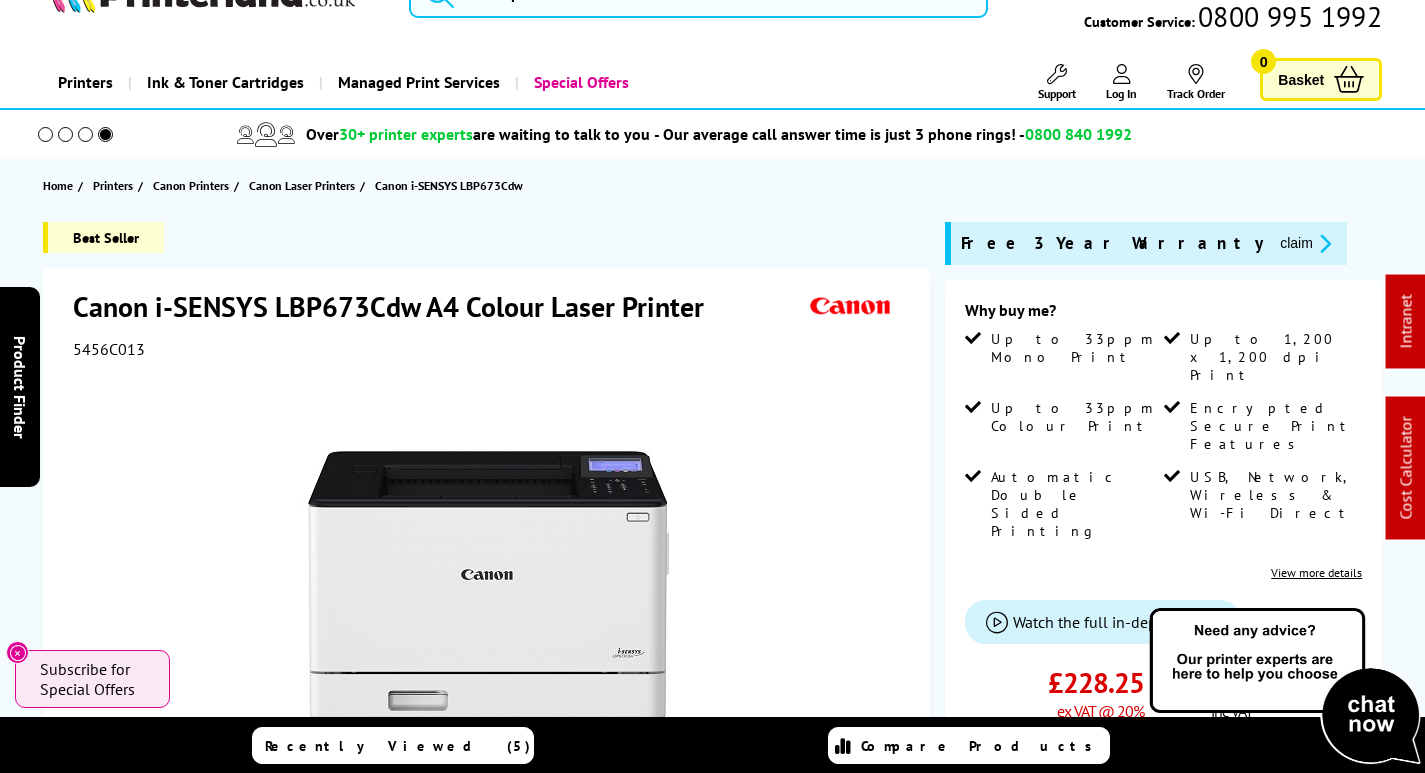 scroll, scrollTop: 0, scrollLeft: 0, axis: both 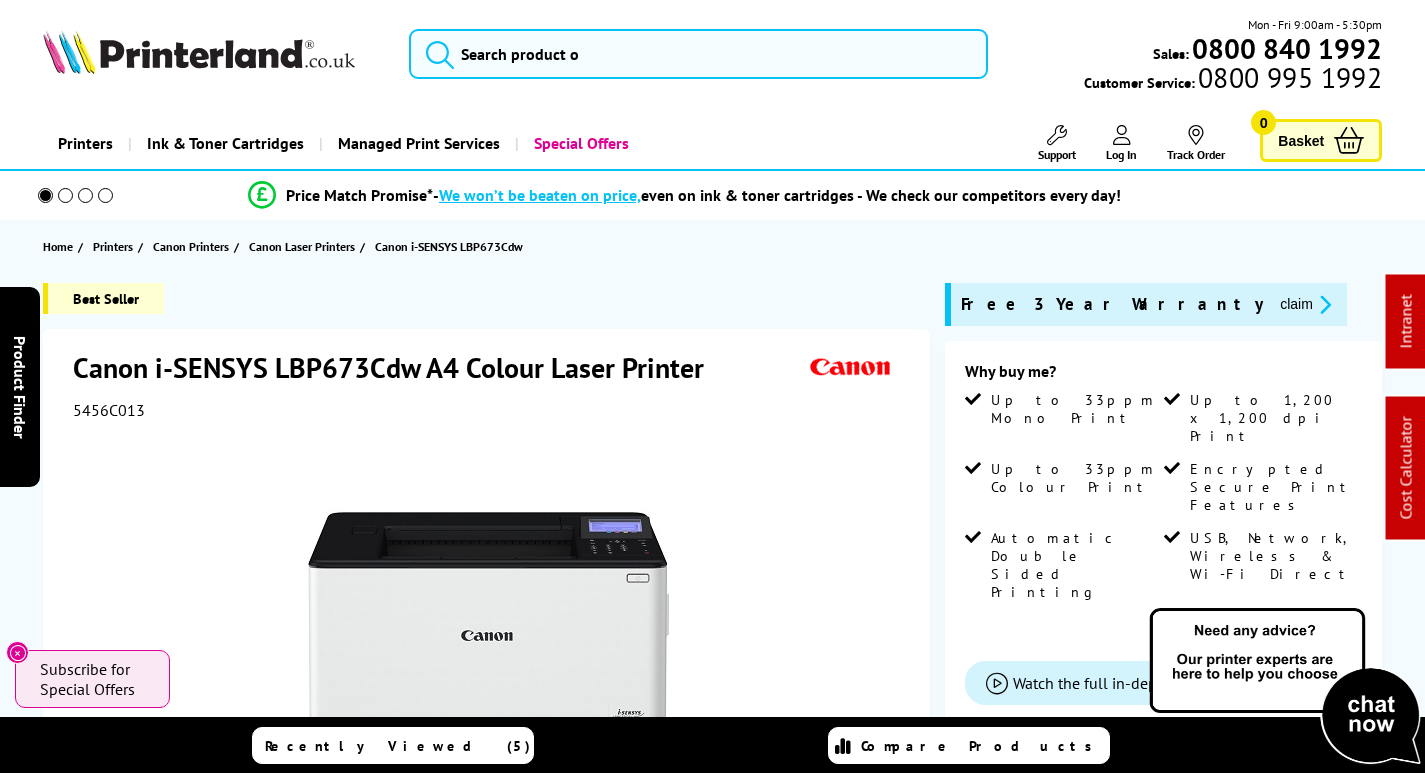 click at bounding box center (199, 52) 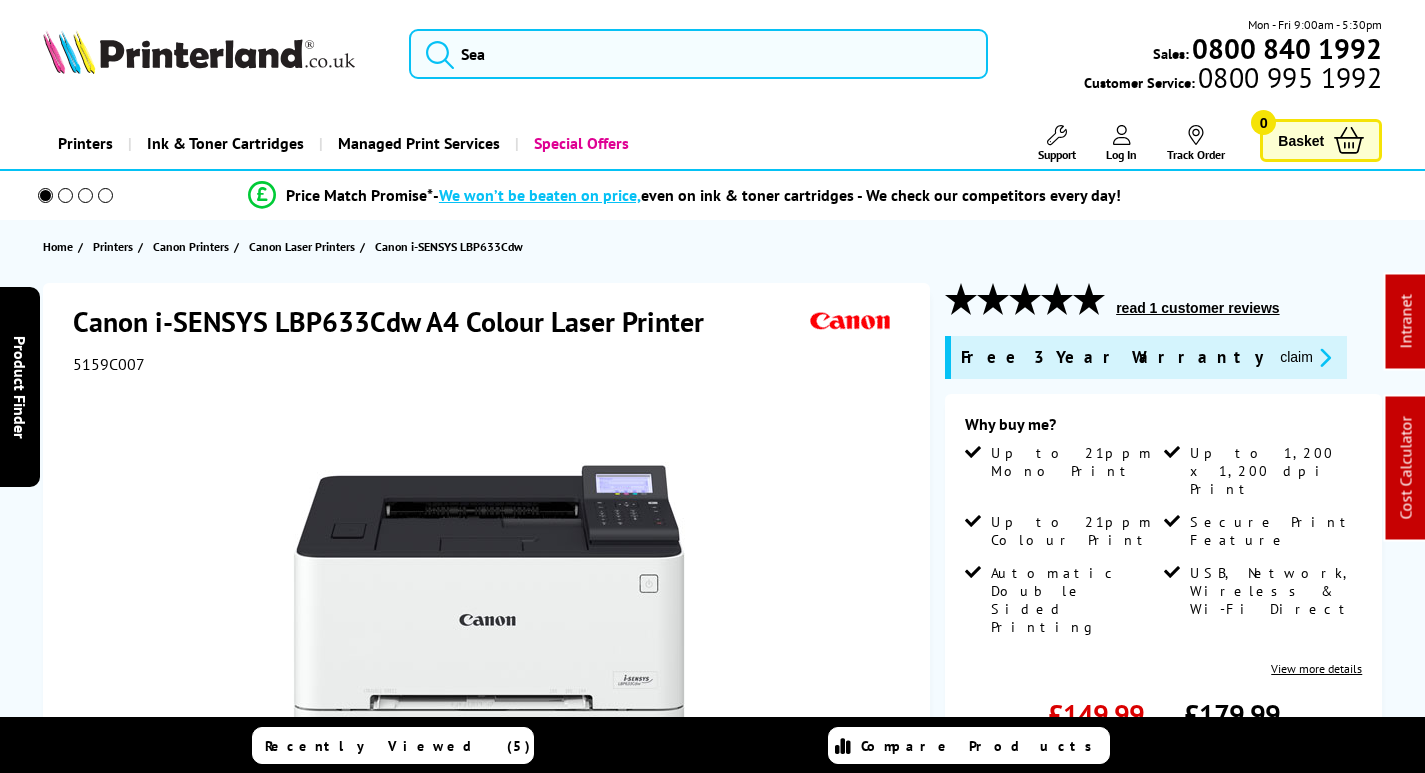 scroll, scrollTop: 0, scrollLeft: 0, axis: both 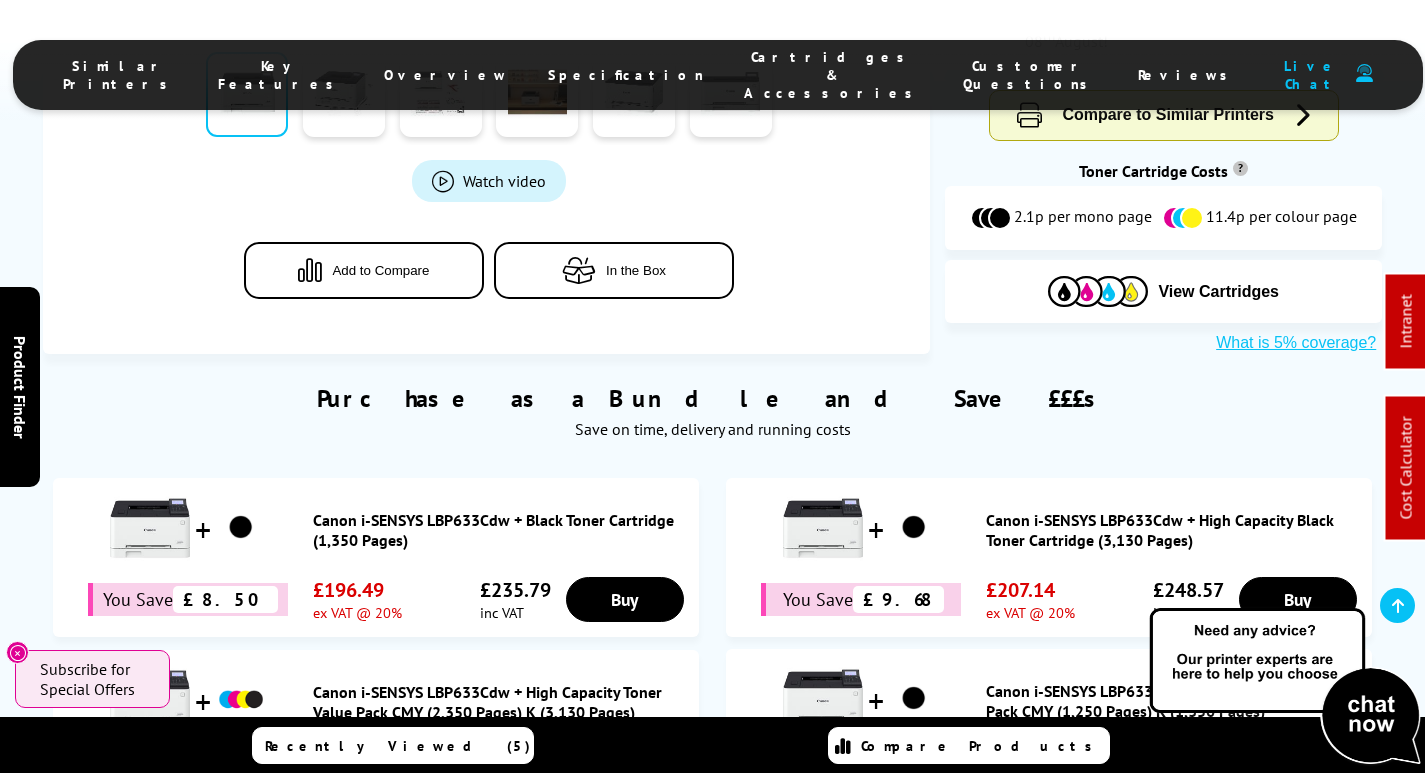 click on "Cartridges & Accessories" at bounding box center (833, 75) 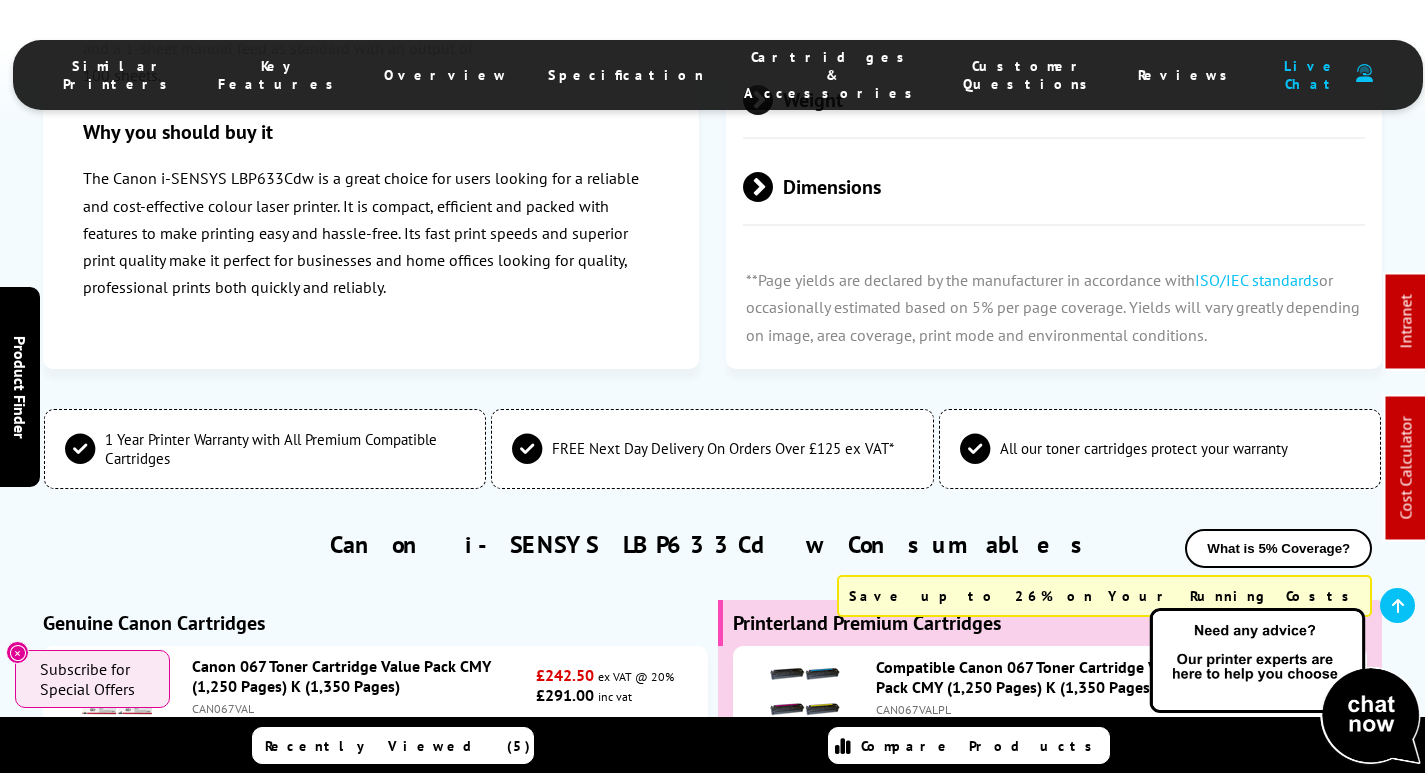 scroll, scrollTop: 4994, scrollLeft: 0, axis: vertical 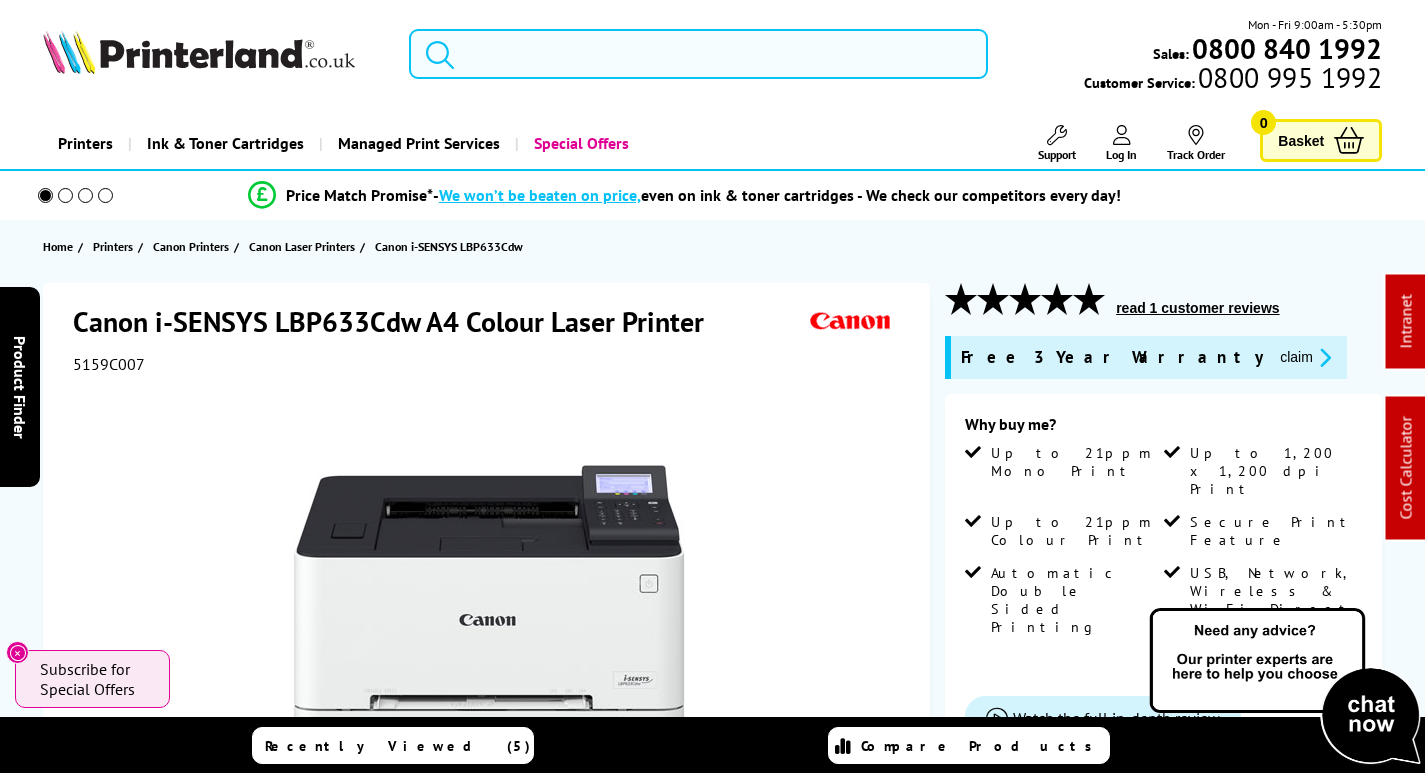 click at bounding box center [698, 54] 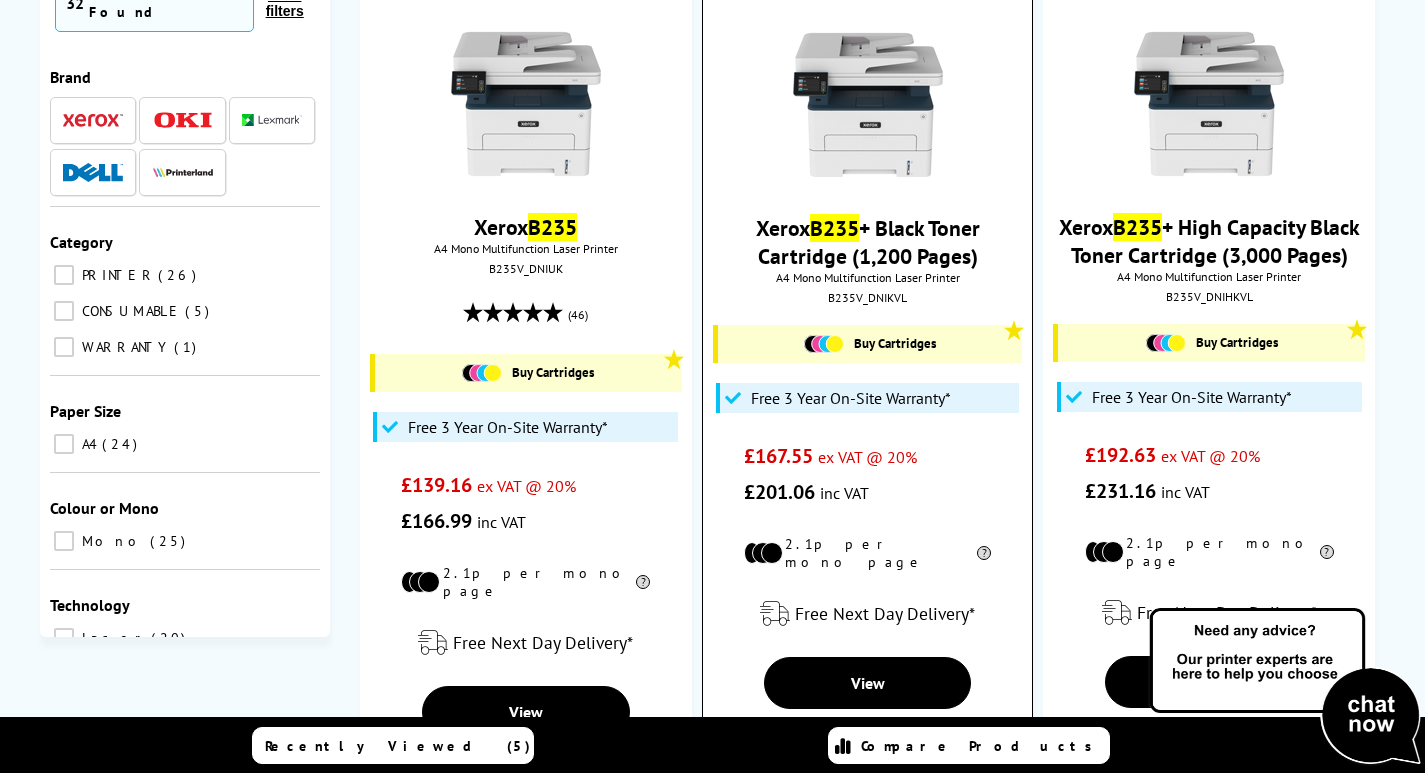 scroll, scrollTop: 300, scrollLeft: 0, axis: vertical 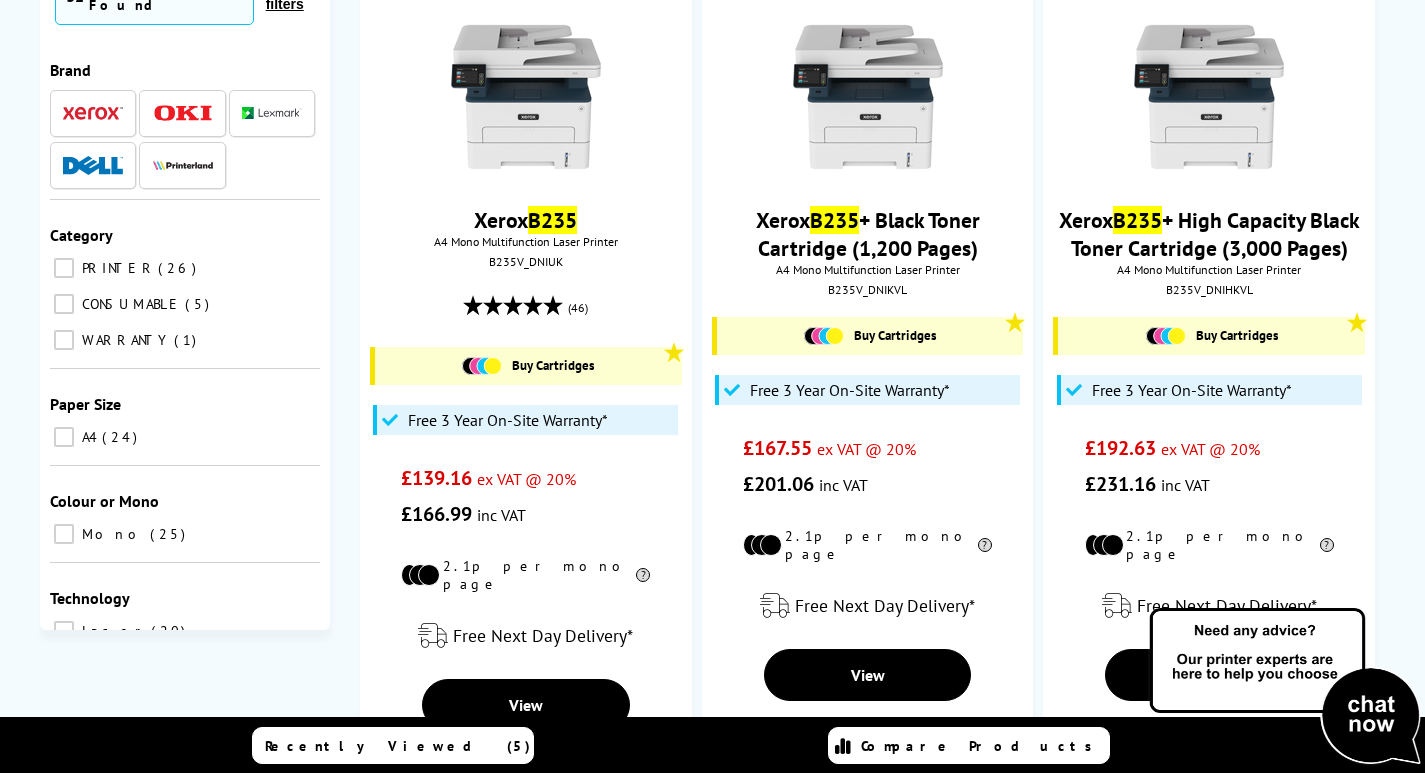 type on "b235" 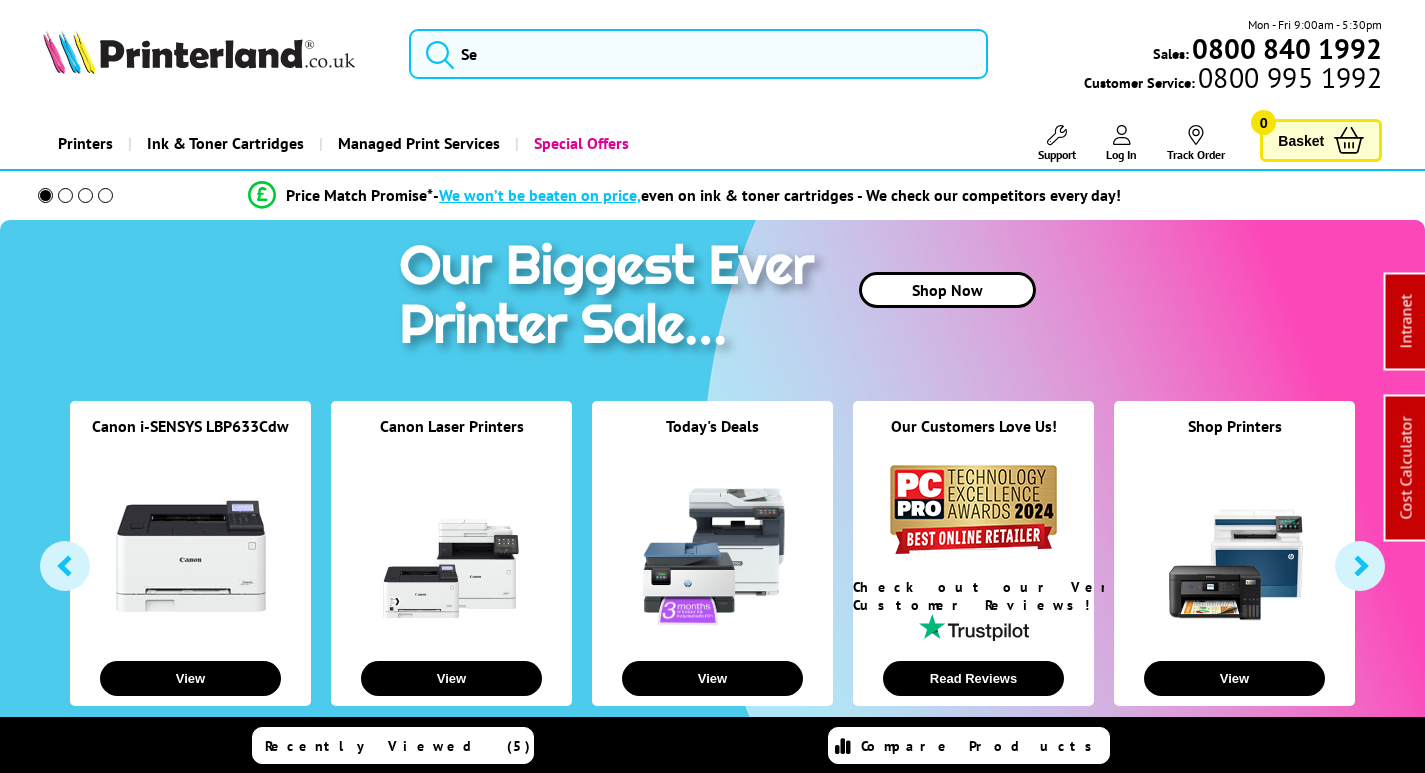 scroll, scrollTop: 0, scrollLeft: 0, axis: both 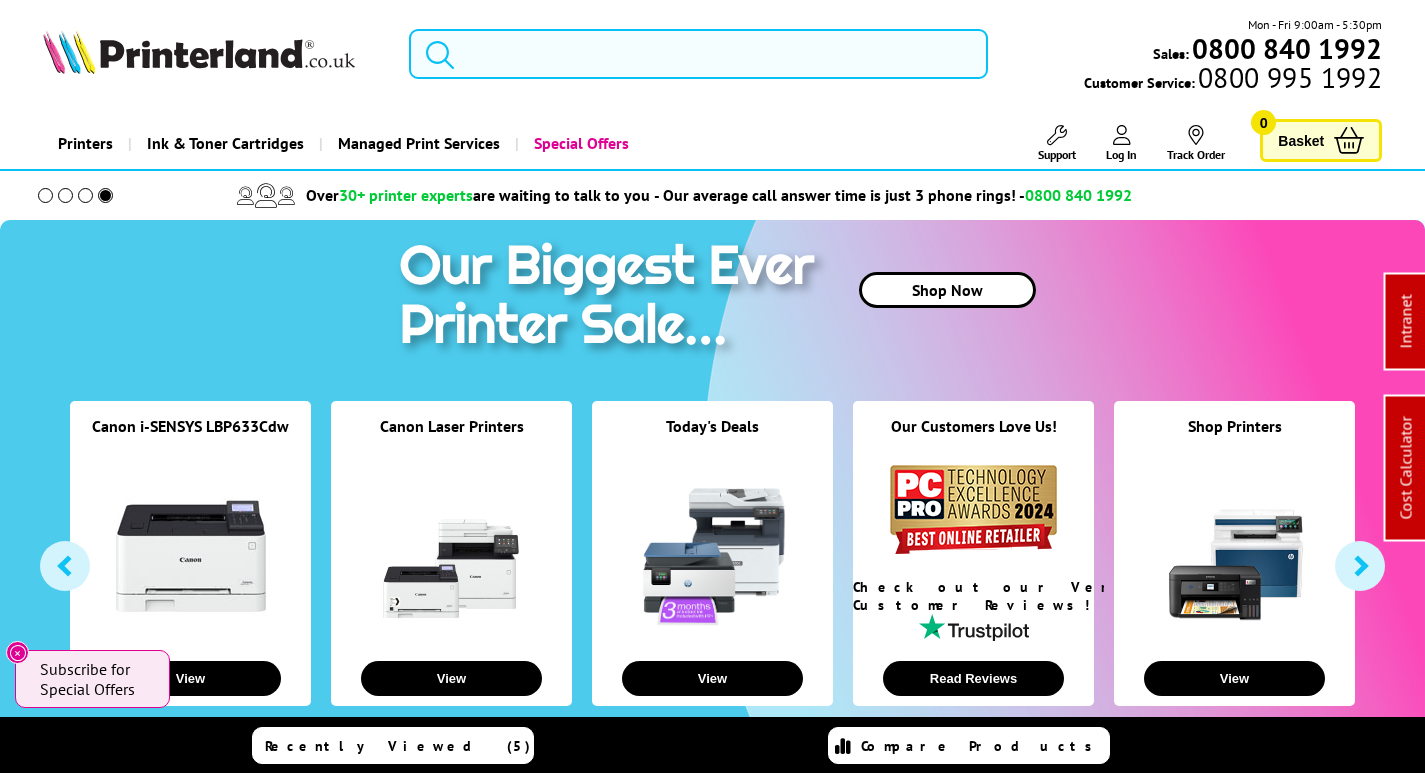 click at bounding box center (698, 54) 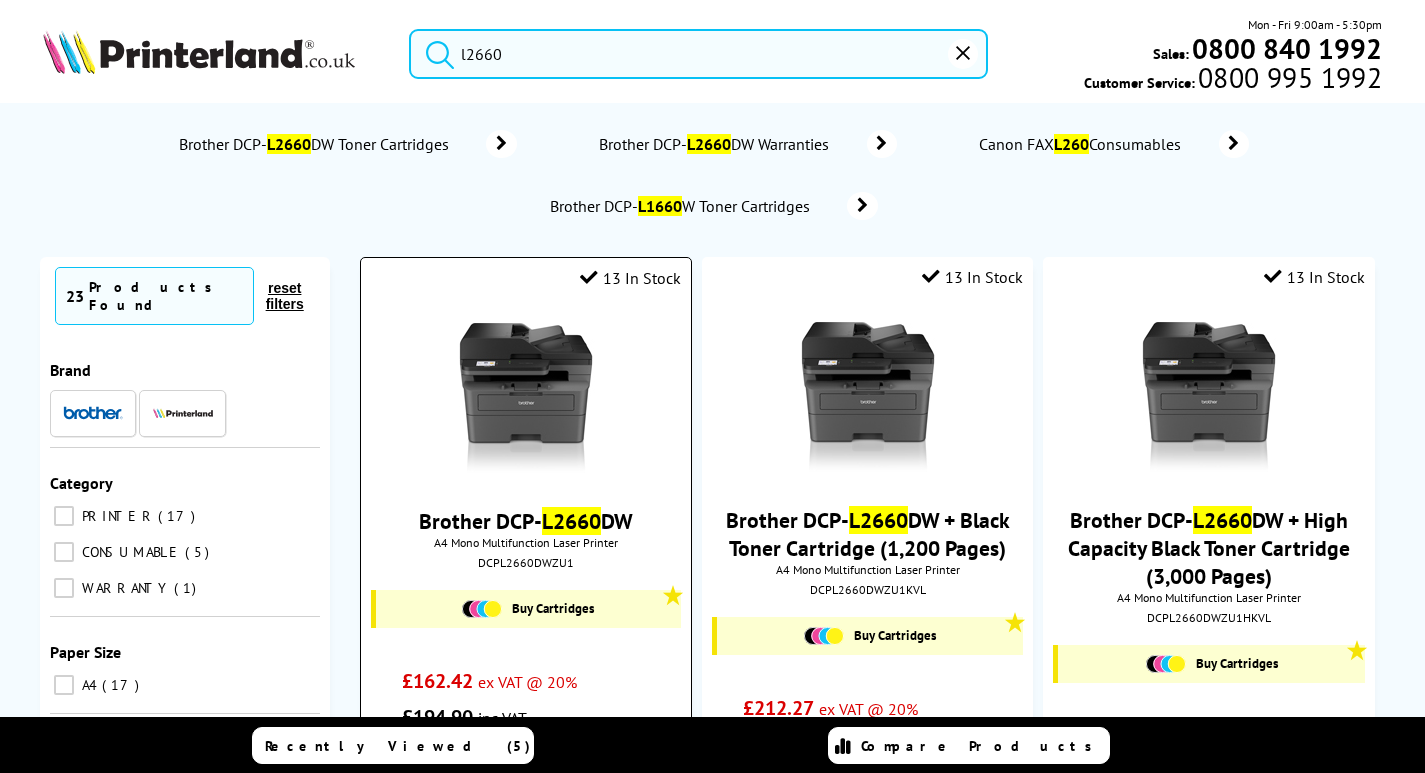 type on "l2660" 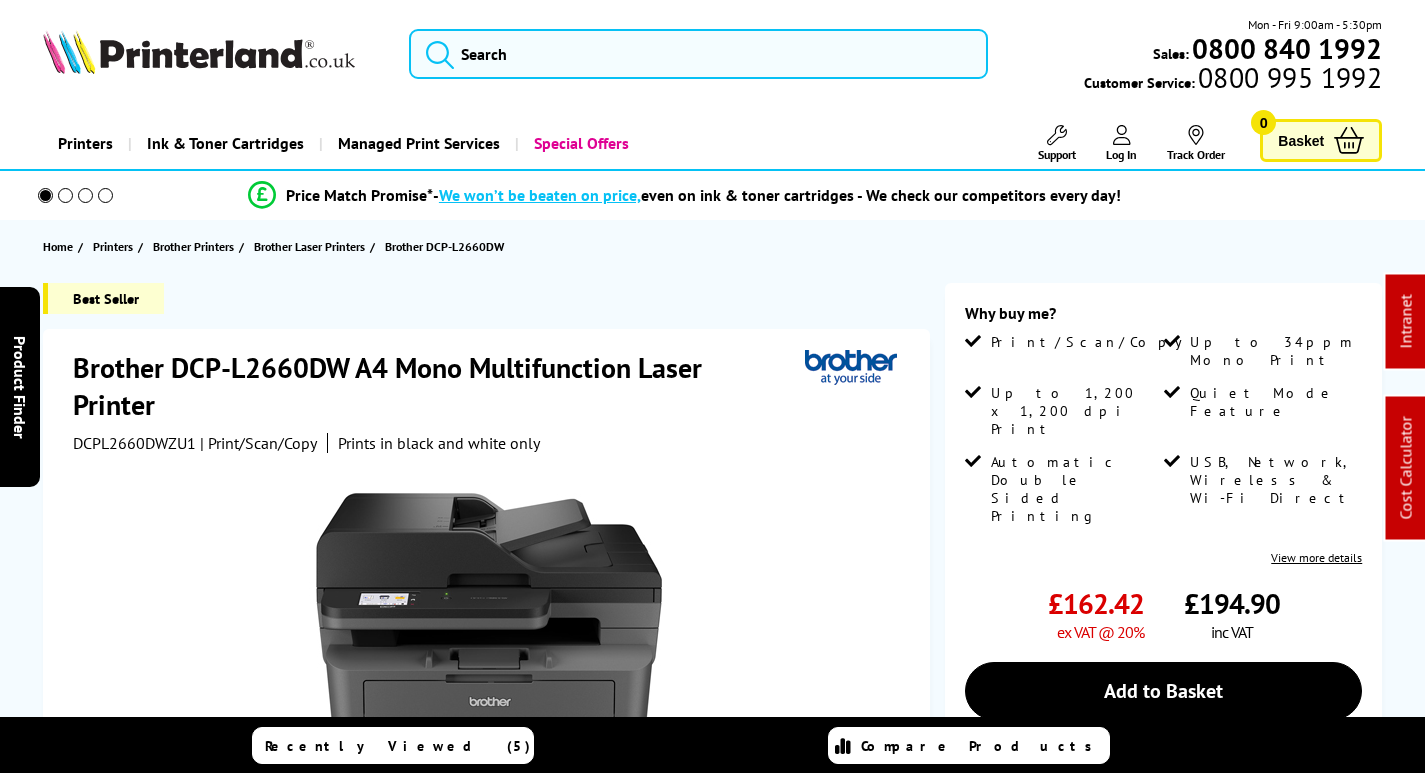 scroll, scrollTop: 0, scrollLeft: 0, axis: both 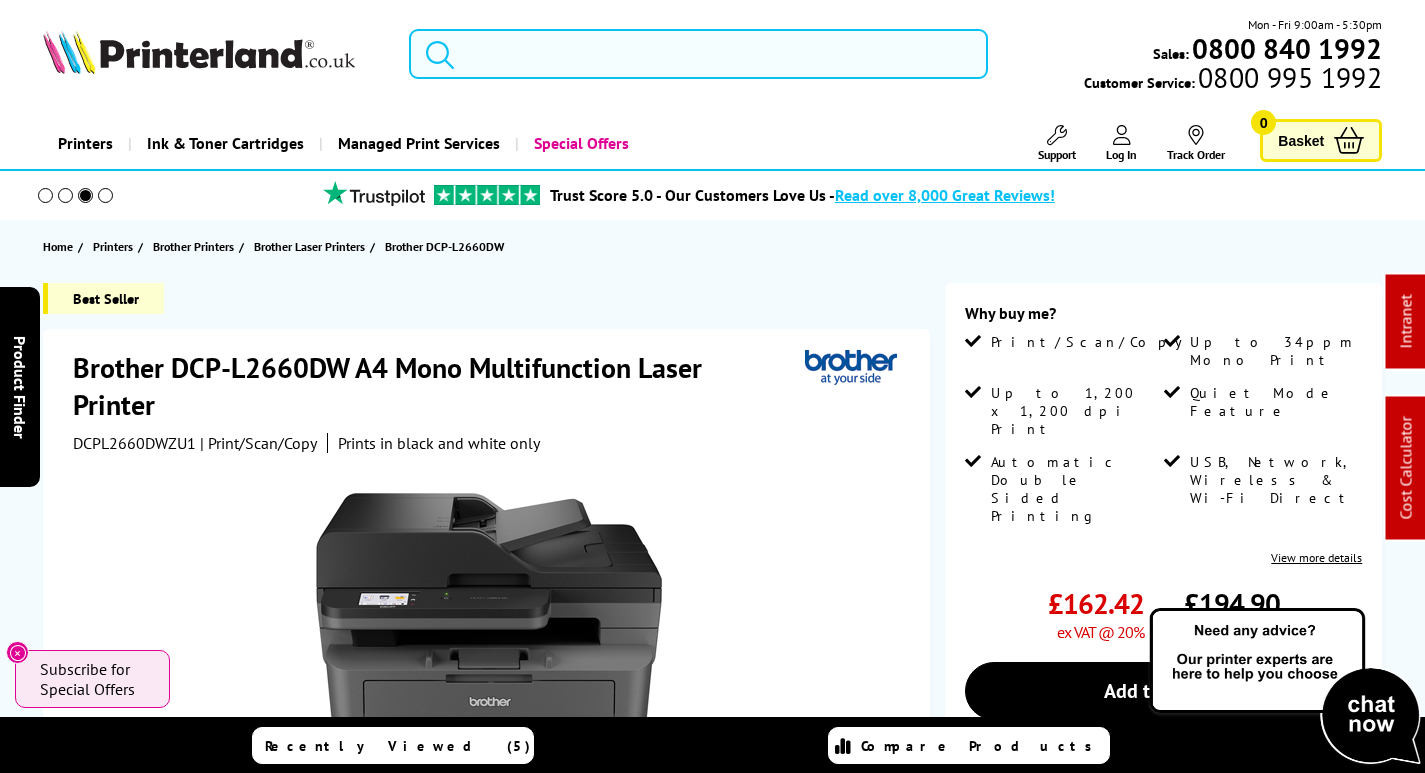 click at bounding box center [698, 54] 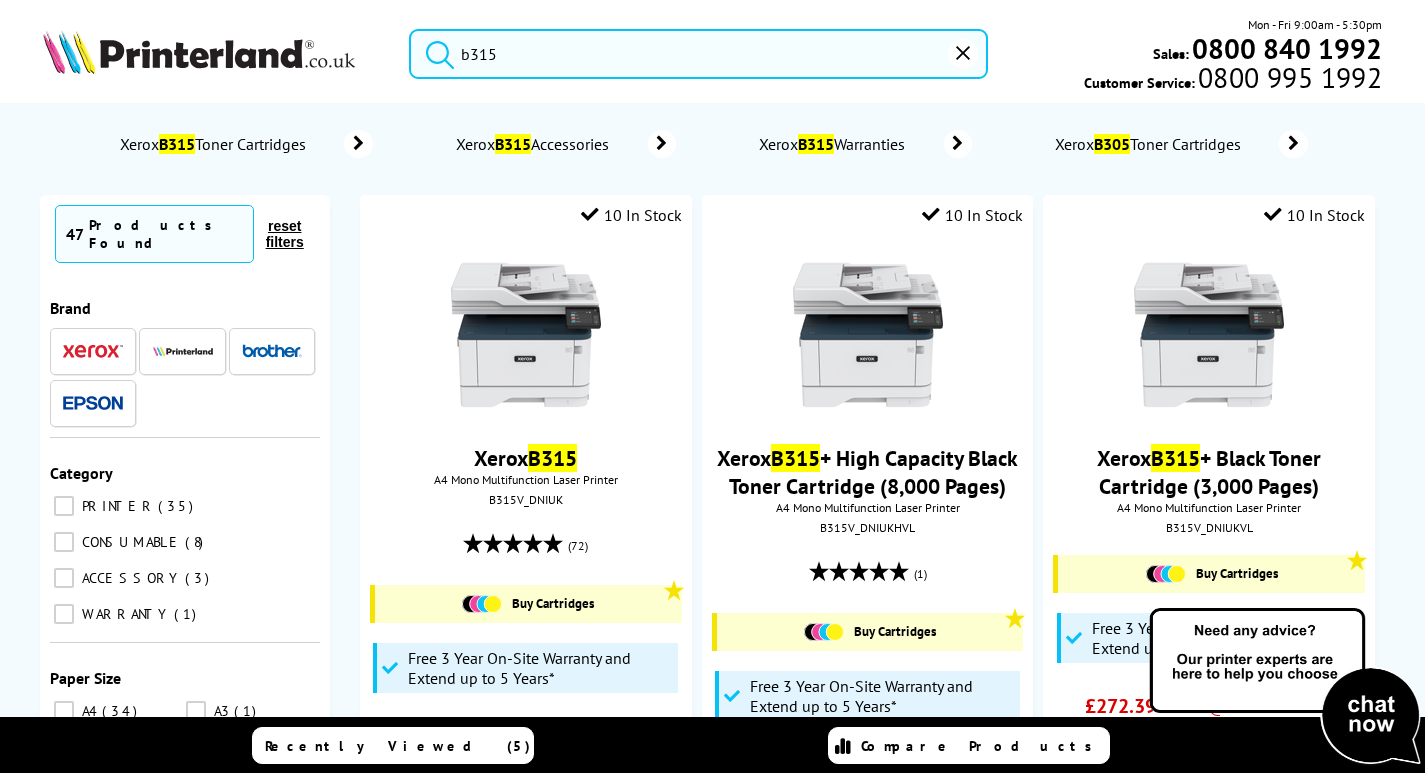 drag, startPoint x: 622, startPoint y: 59, endPoint x: 51, endPoint y: 63, distance: 571.01404 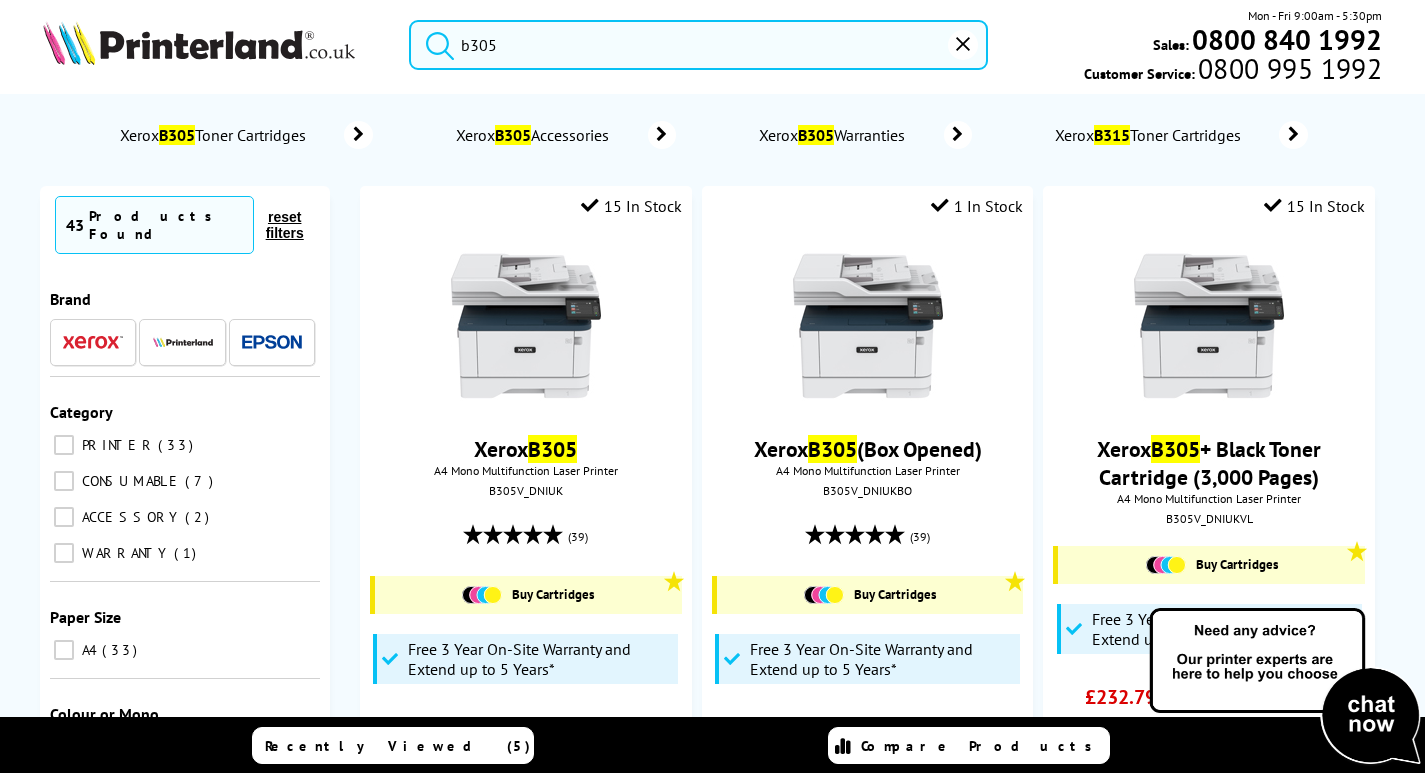 scroll, scrollTop: 0, scrollLeft: 0, axis: both 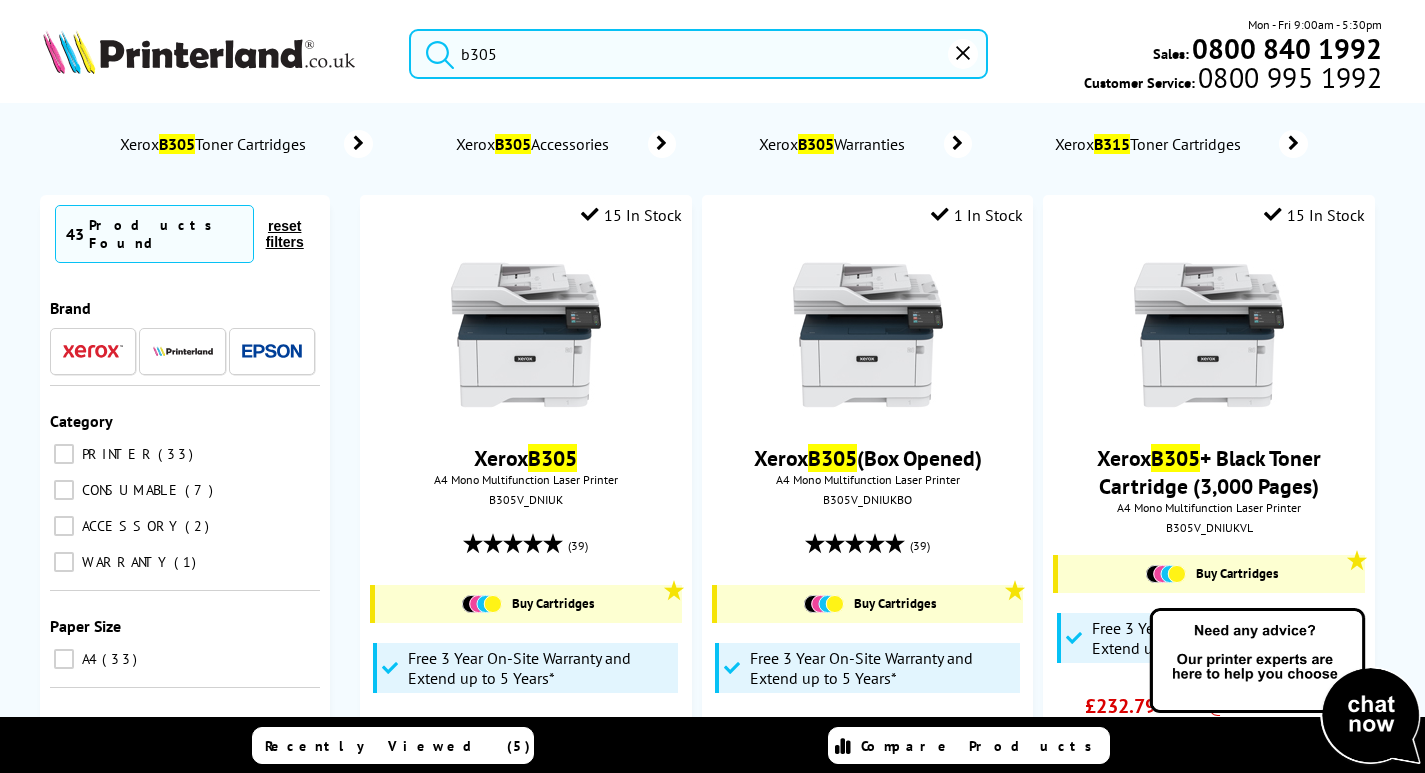 drag, startPoint x: 560, startPoint y: 51, endPoint x: 238, endPoint y: 35, distance: 322.39728 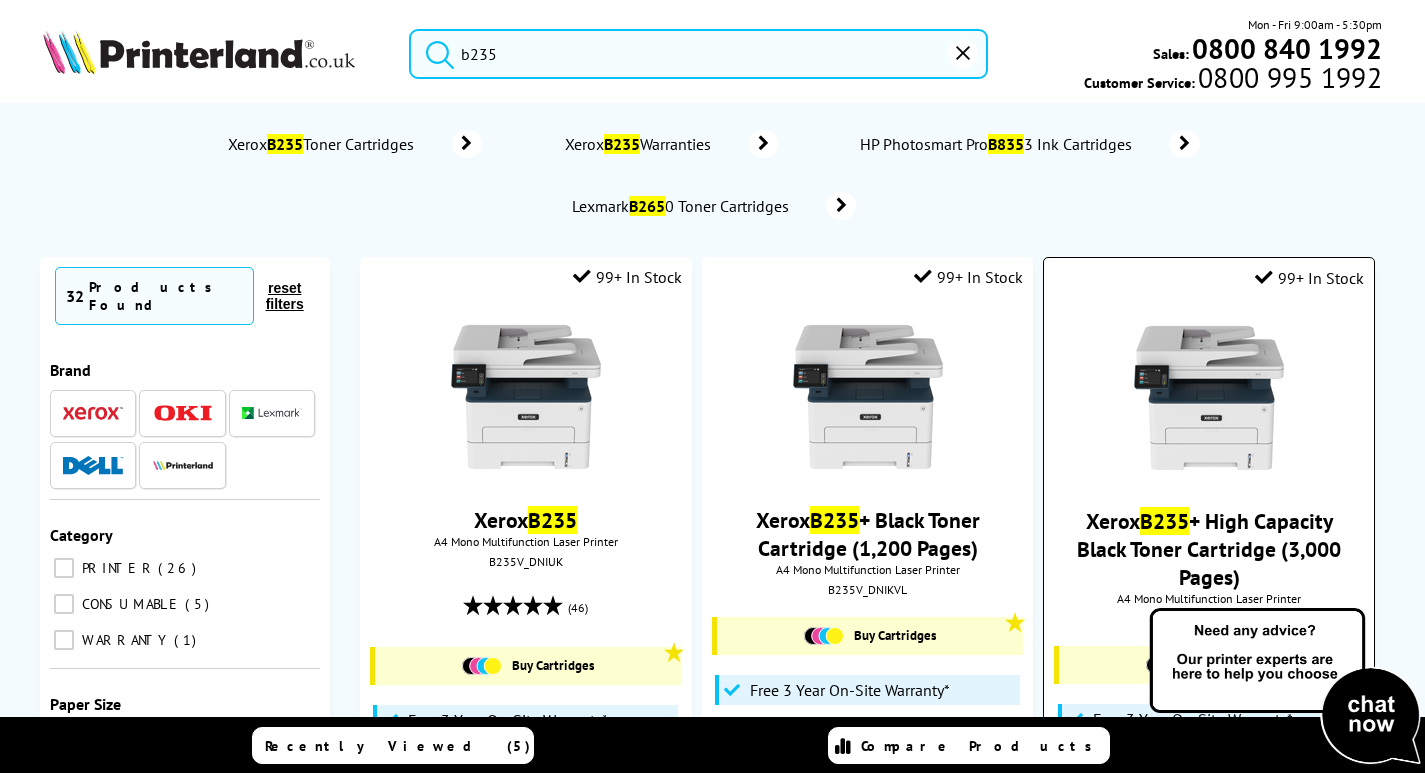 type on "b235" 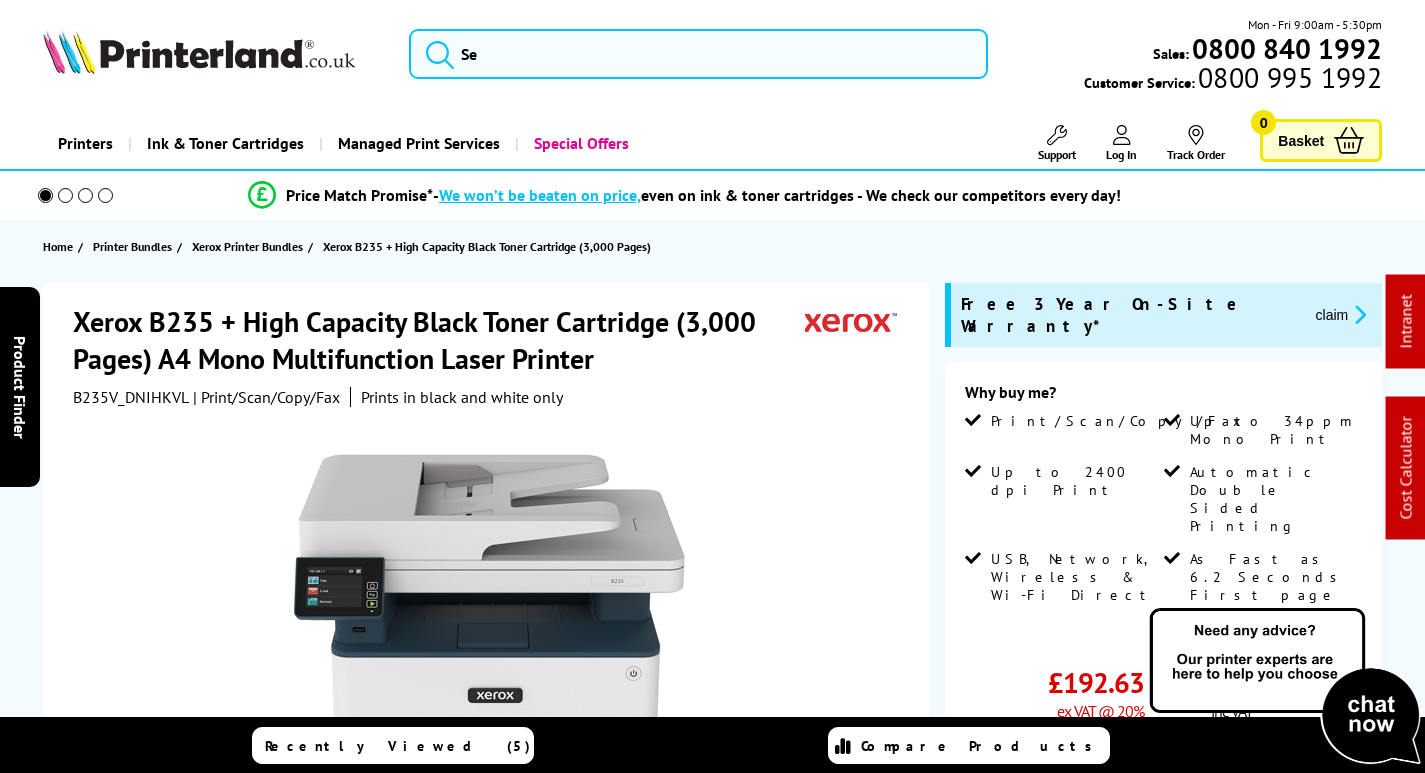 scroll, scrollTop: 0, scrollLeft: 0, axis: both 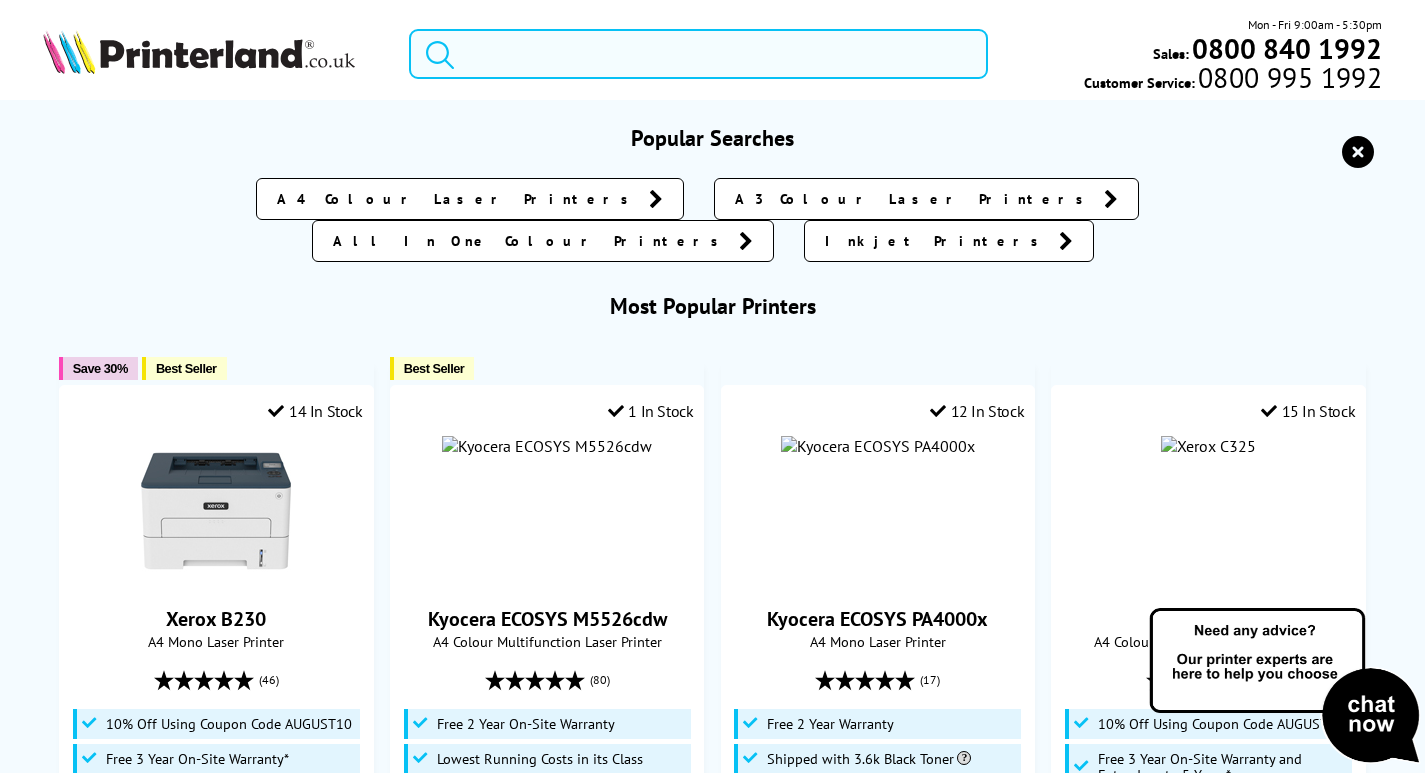 click at bounding box center (698, 54) 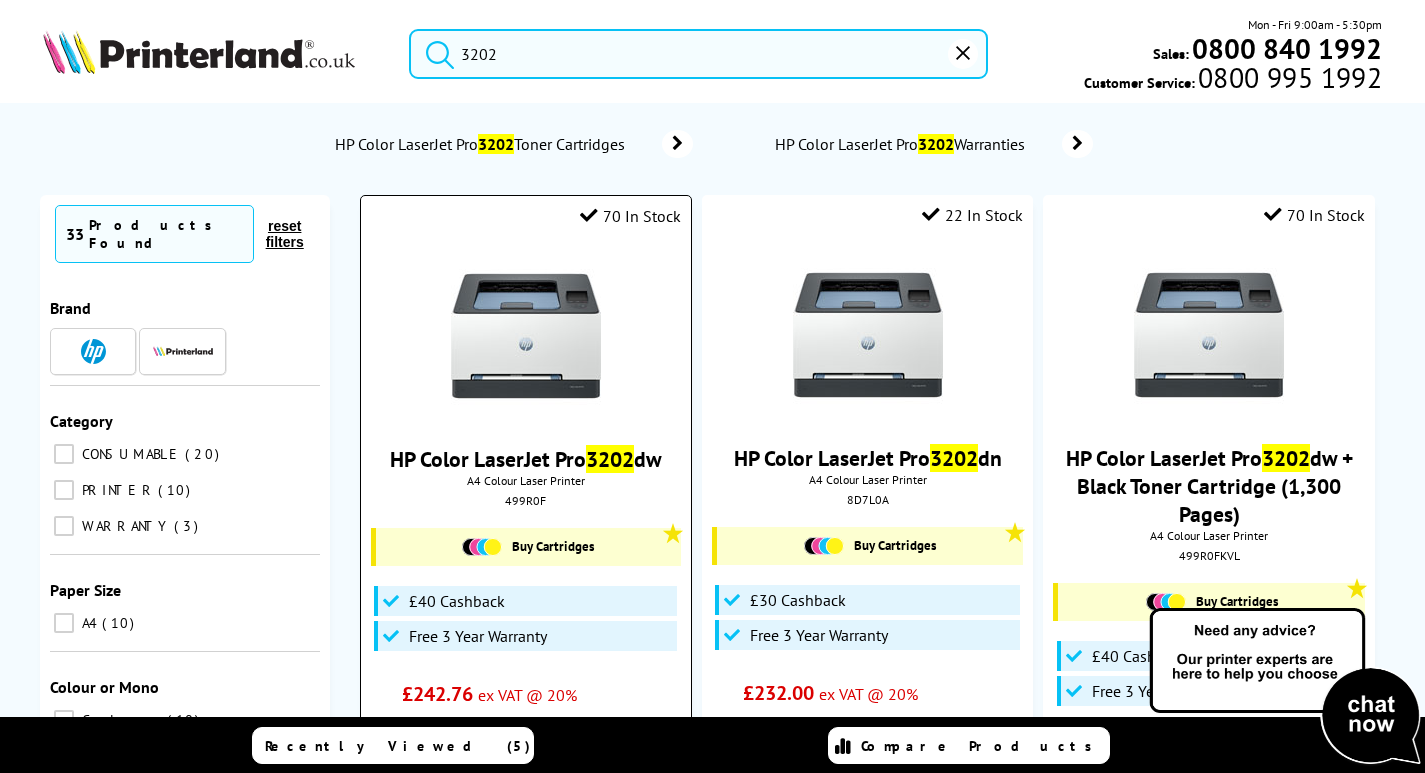 type on "3202" 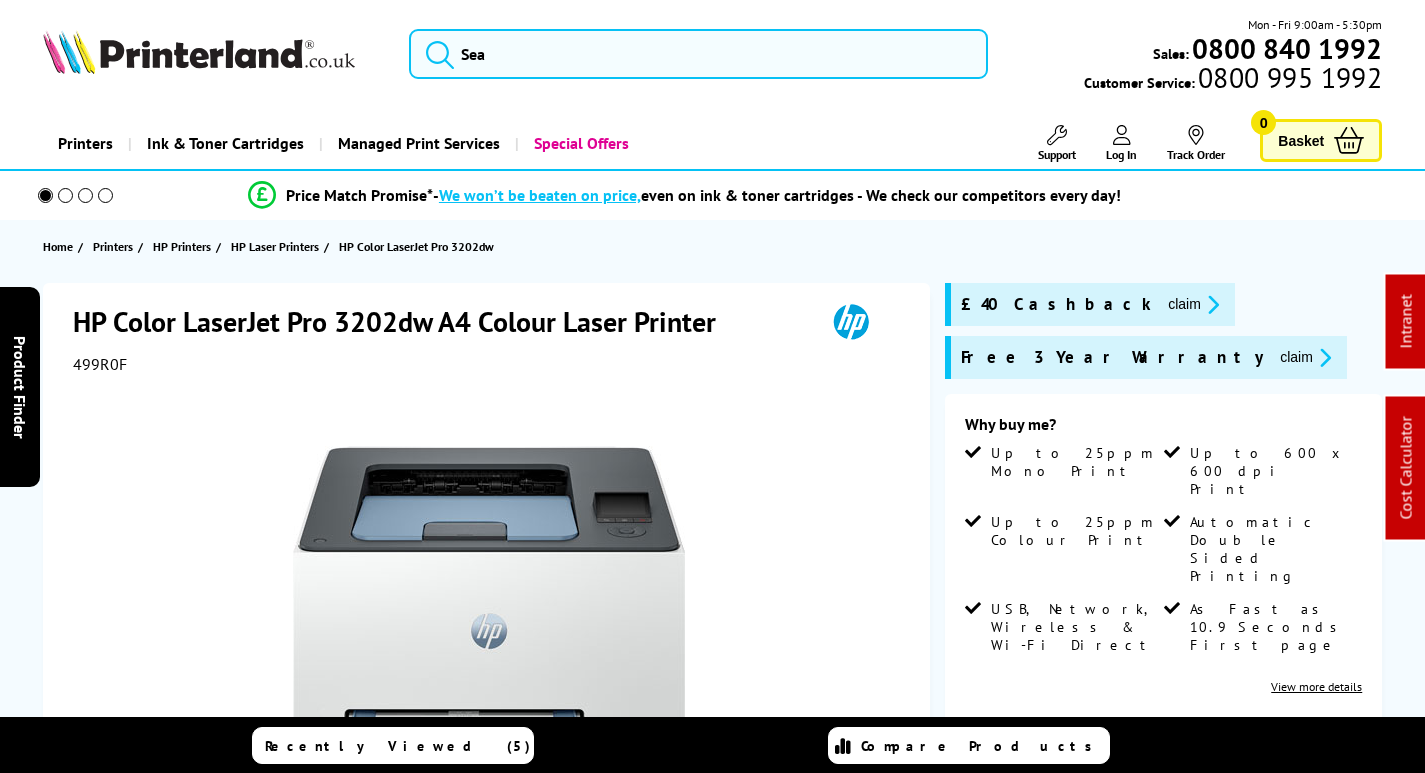 scroll, scrollTop: 0, scrollLeft: 0, axis: both 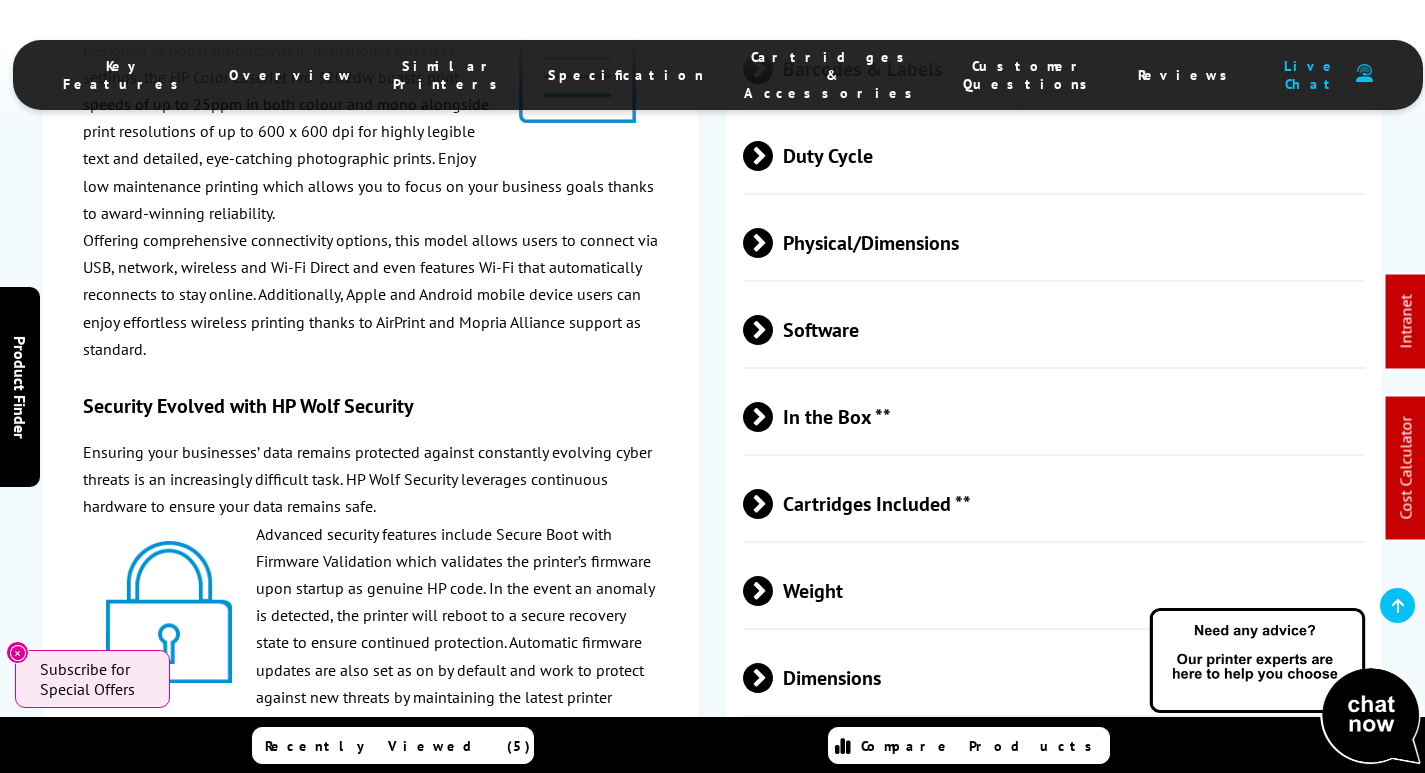 click on "Cartridges Included **" at bounding box center (1054, 503) 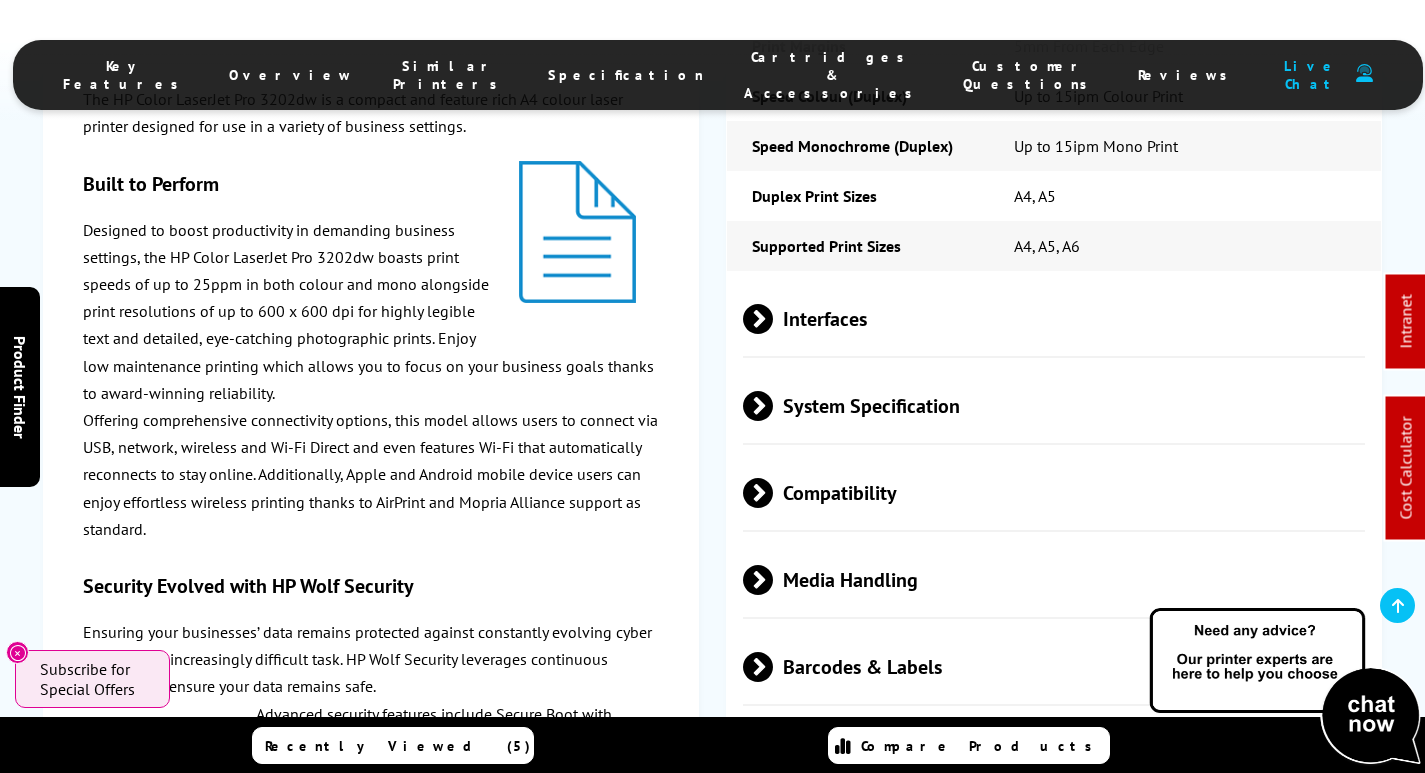 scroll, scrollTop: 3500, scrollLeft: 0, axis: vertical 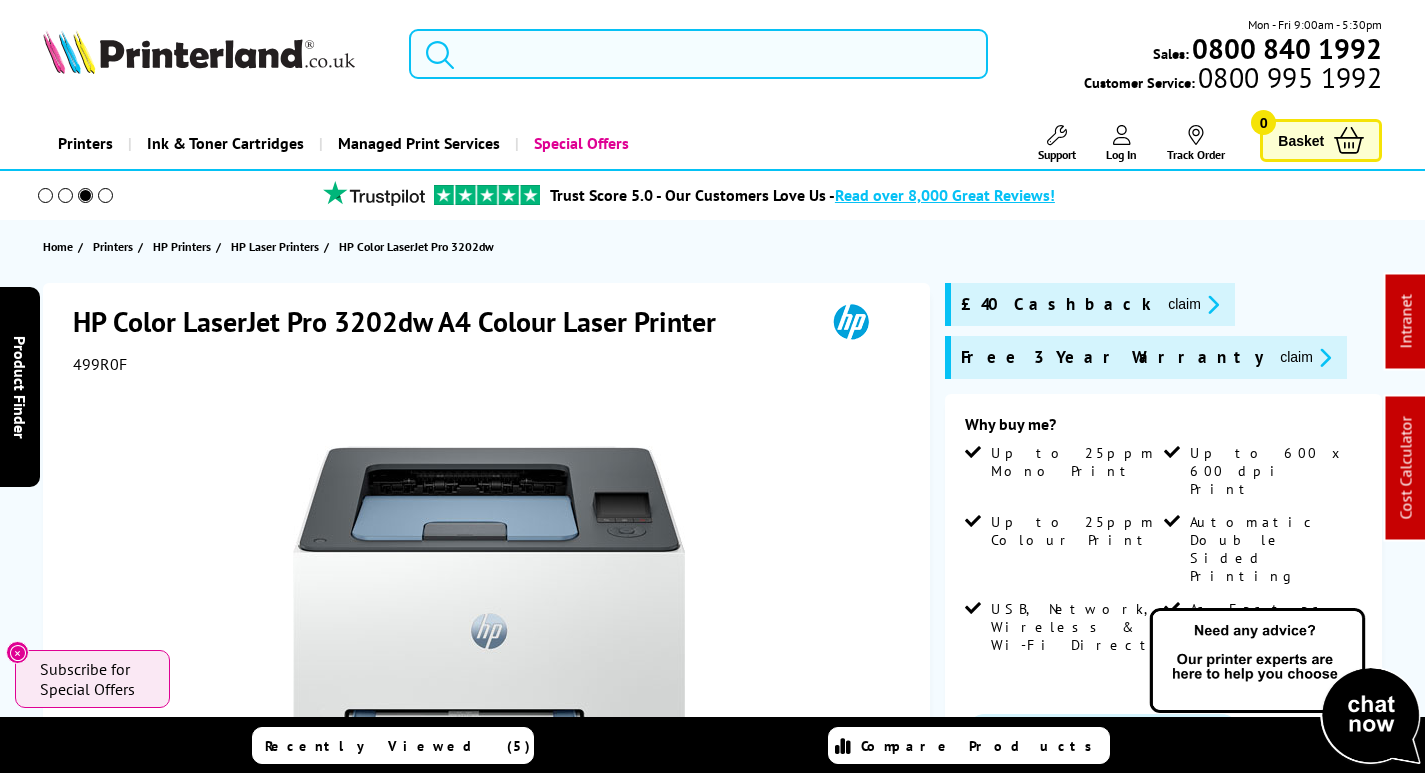 click at bounding box center [698, 54] 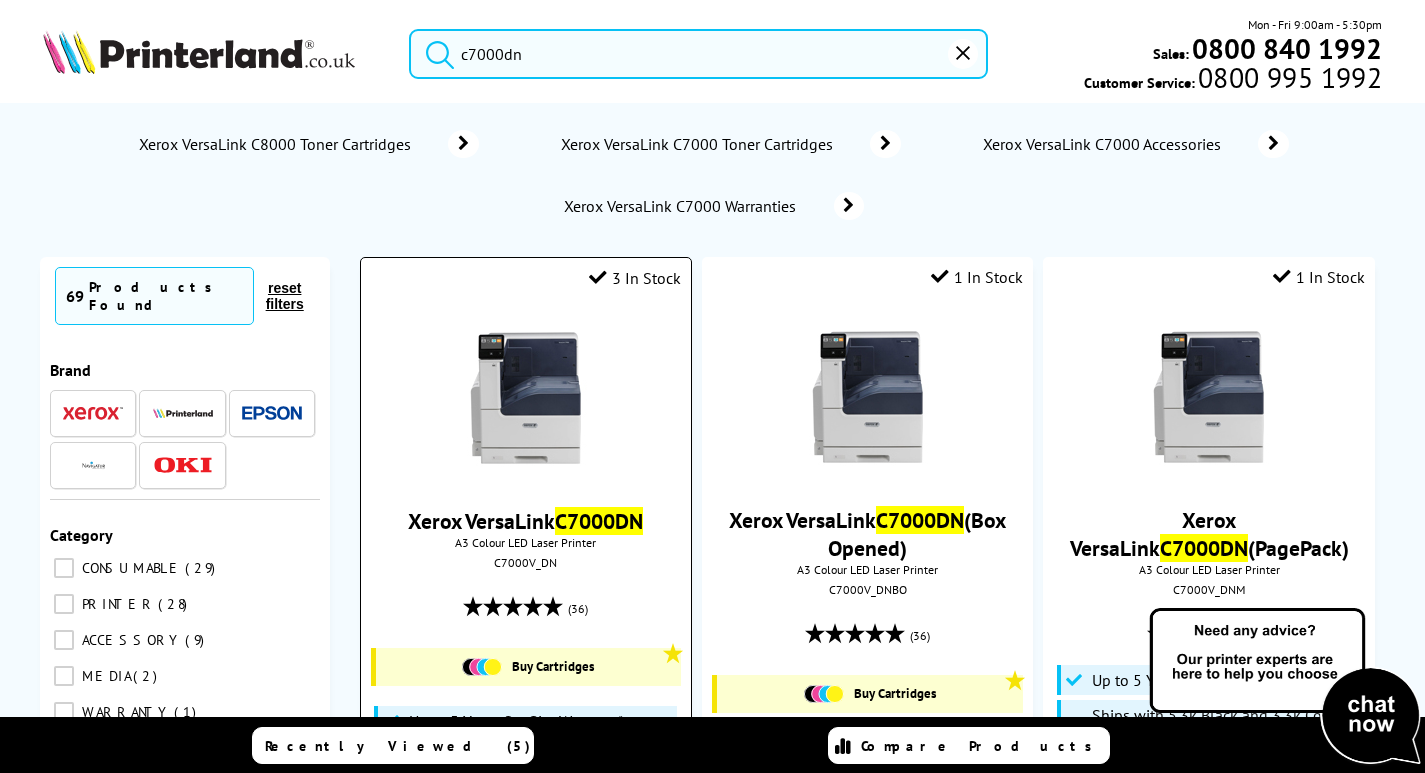 type on "c7000dn" 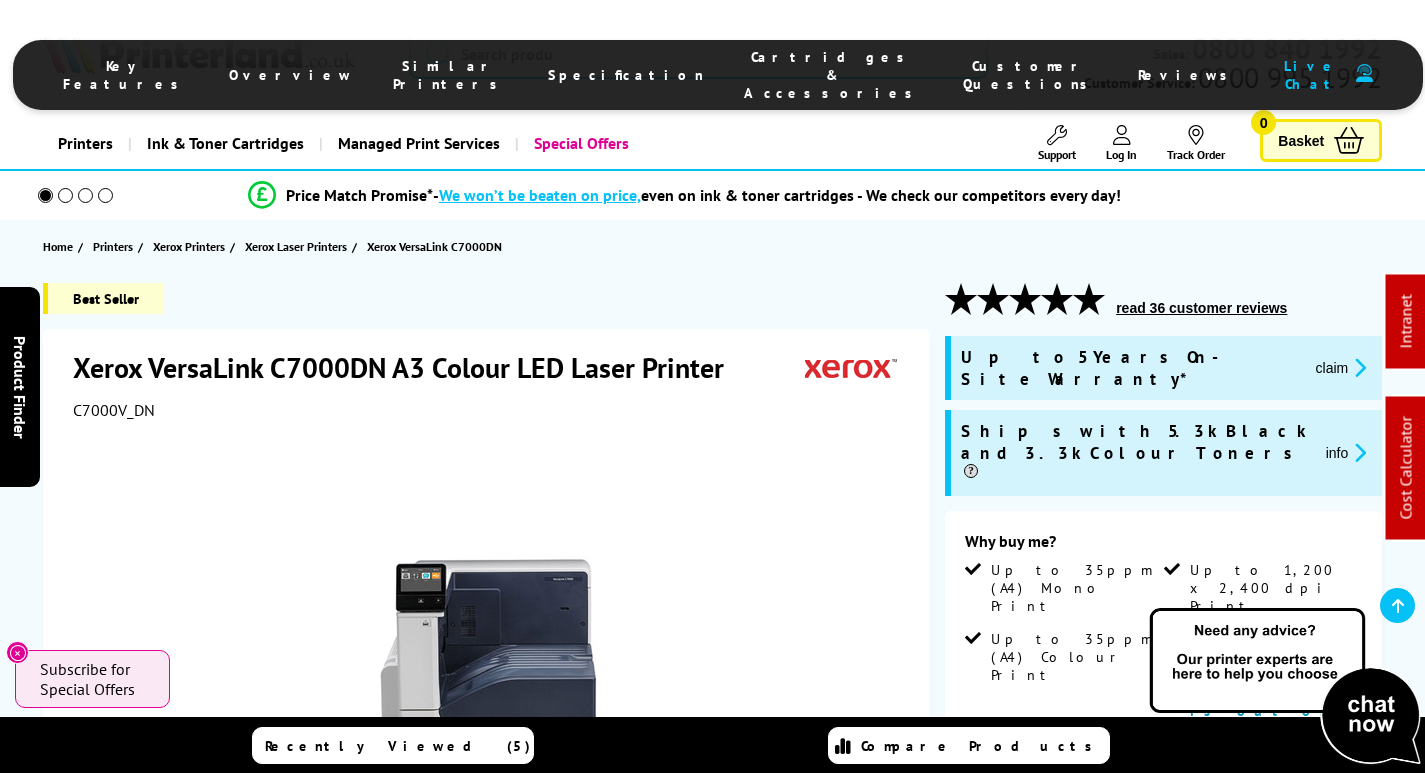 scroll, scrollTop: 1968, scrollLeft: 0, axis: vertical 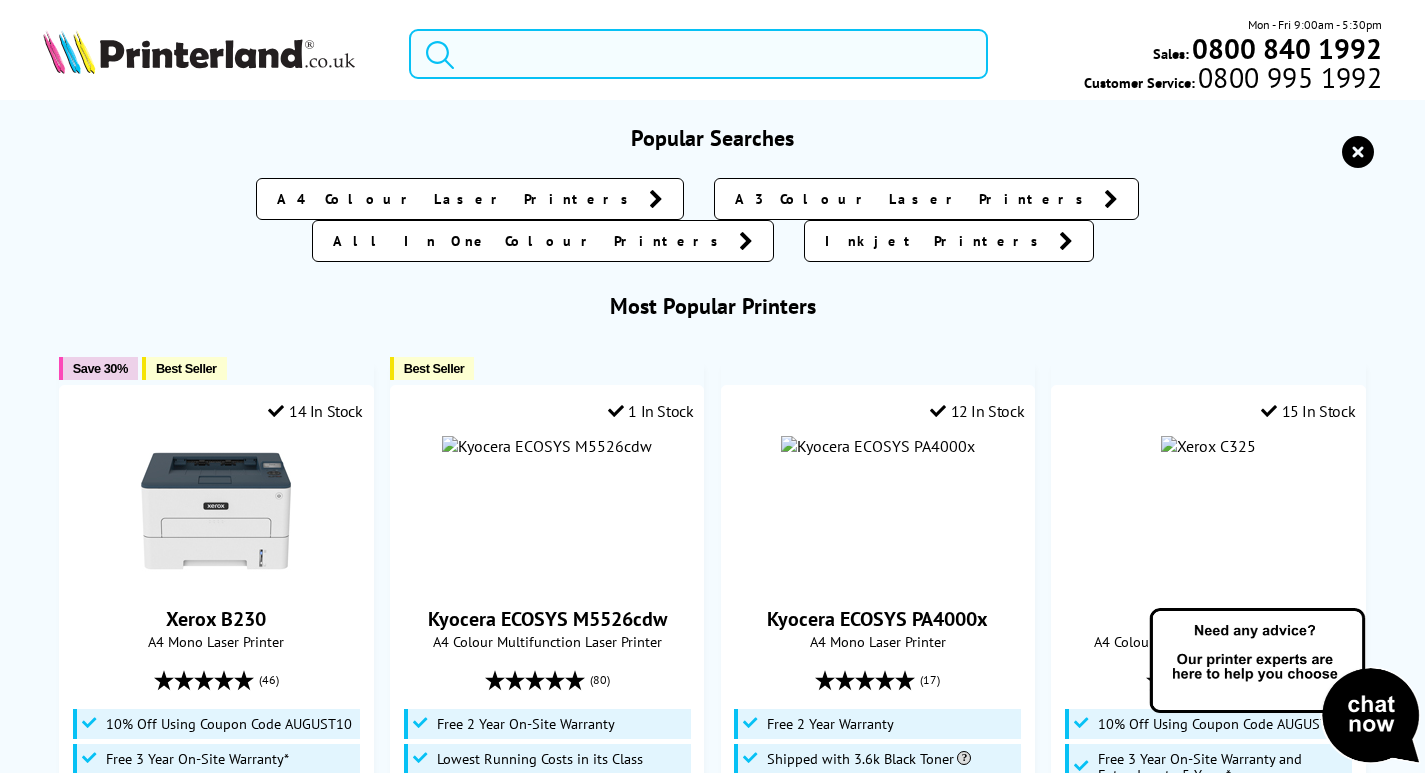 click at bounding box center (698, 54) 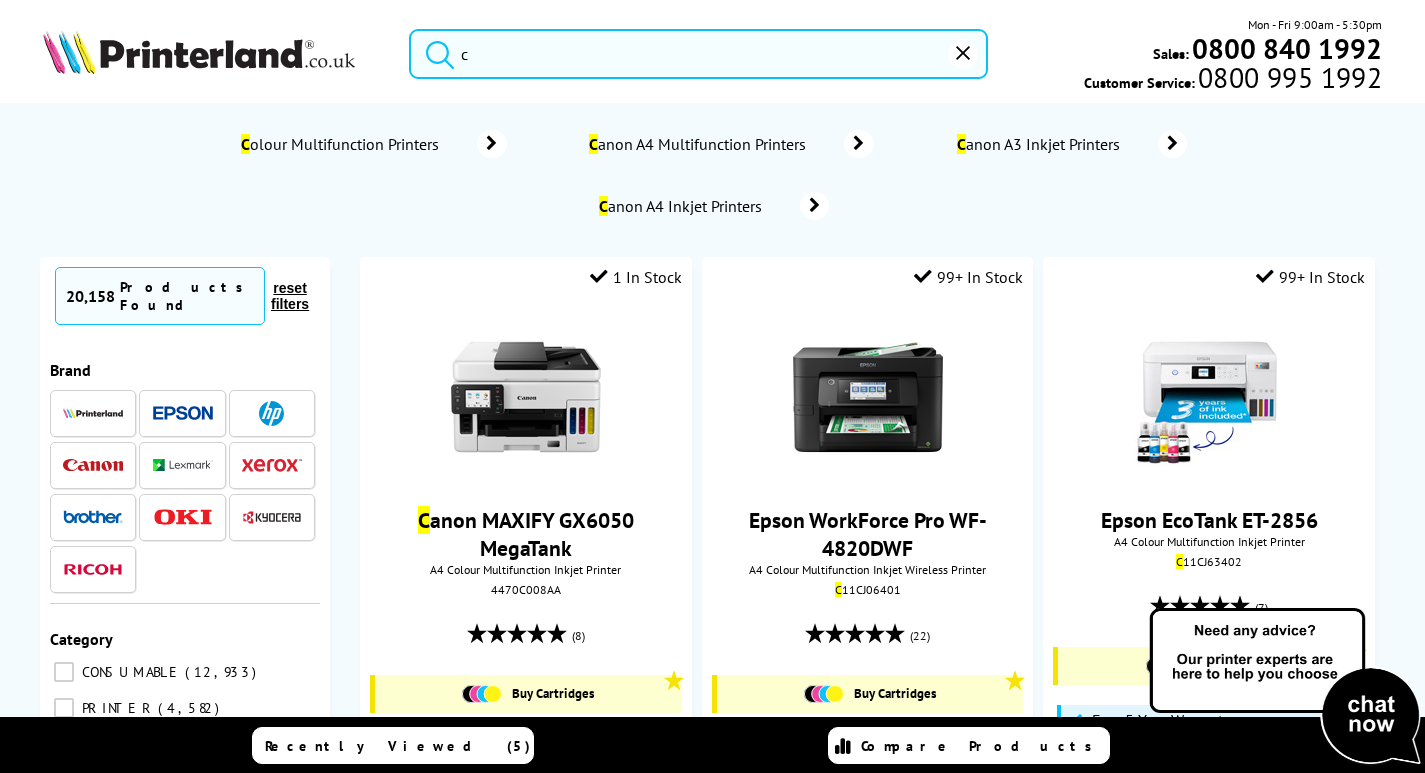 type on "c" 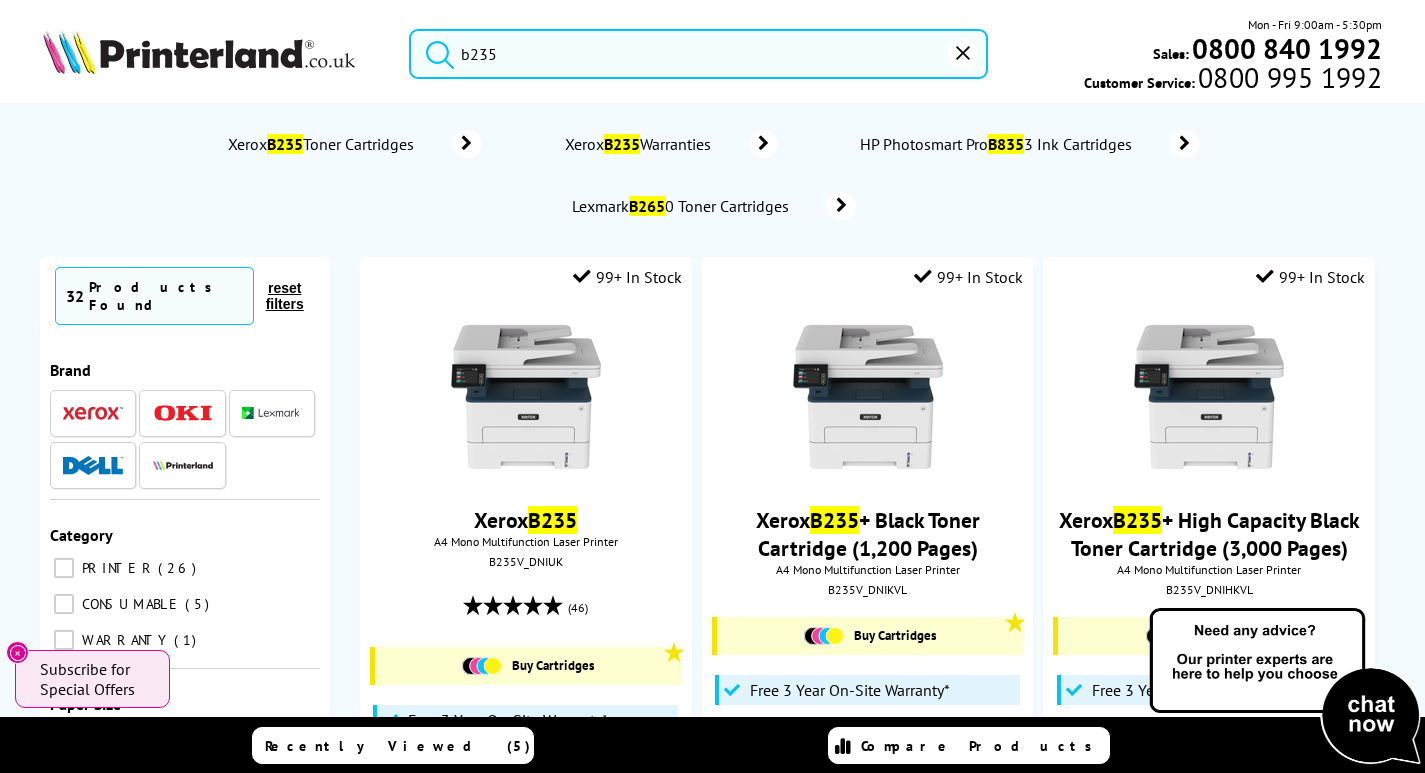 scroll, scrollTop: 0, scrollLeft: 0, axis: both 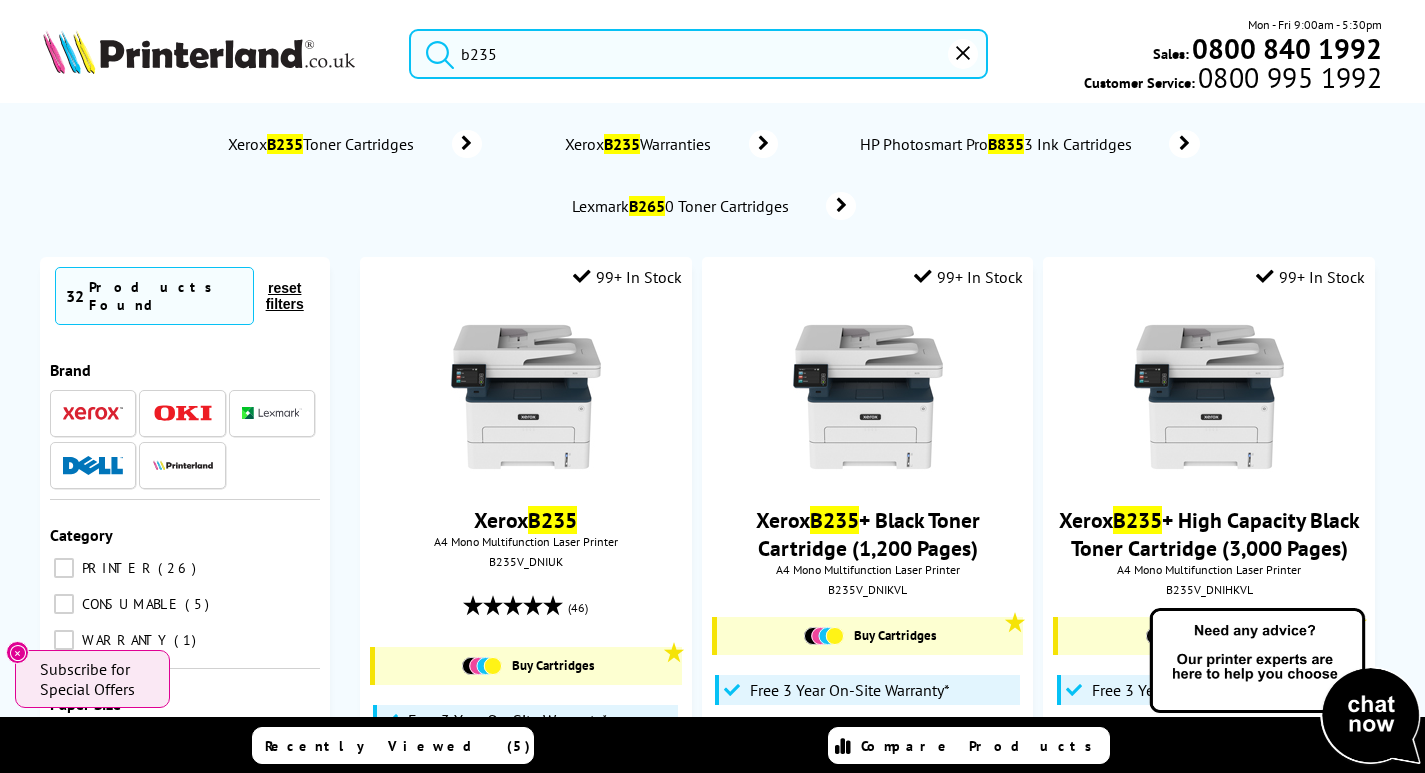 drag, startPoint x: 602, startPoint y: 47, endPoint x: 16, endPoint y: 68, distance: 586.37616 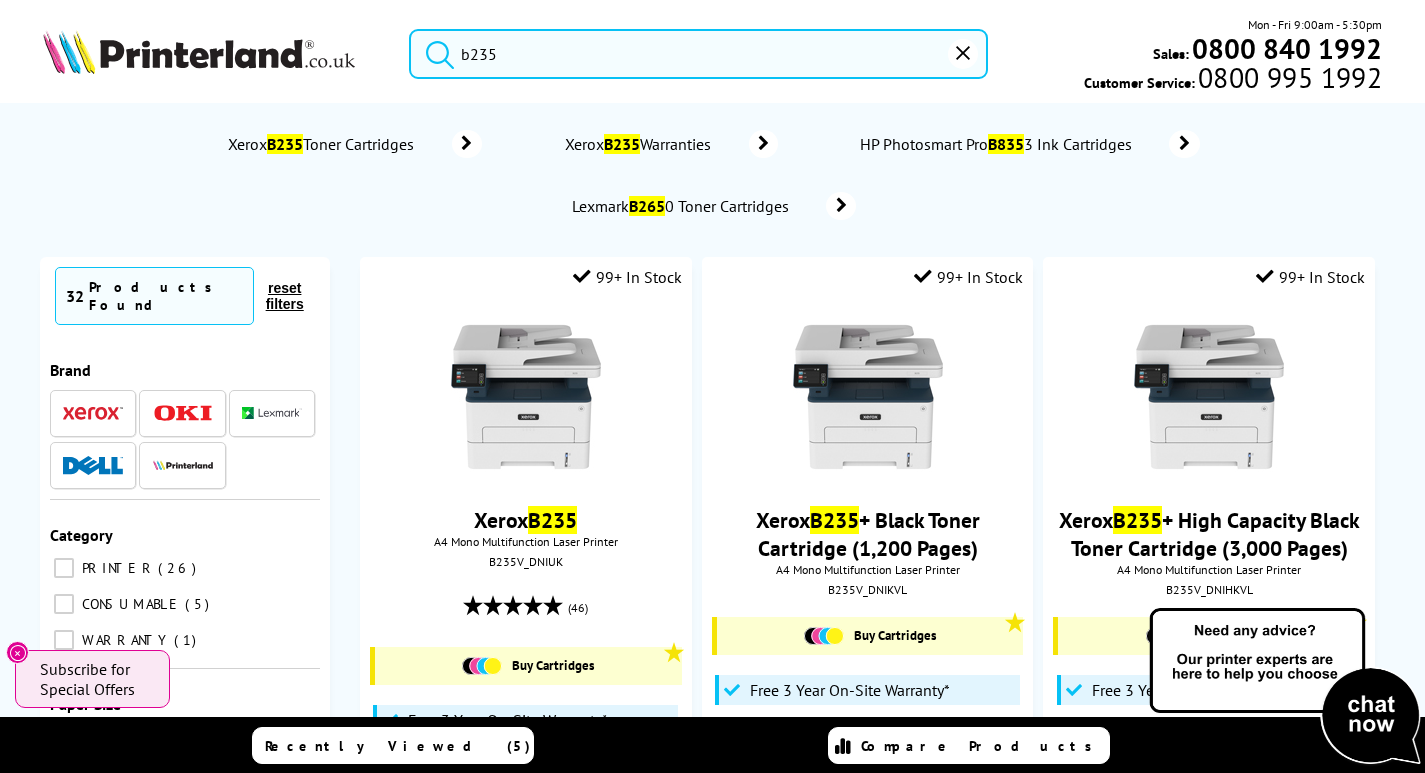 click on "b235
Mon - Fri [TIME] - [TIME]
Sales: [PHONE]
Customer Service: [PHONE]" at bounding box center [712, 59] 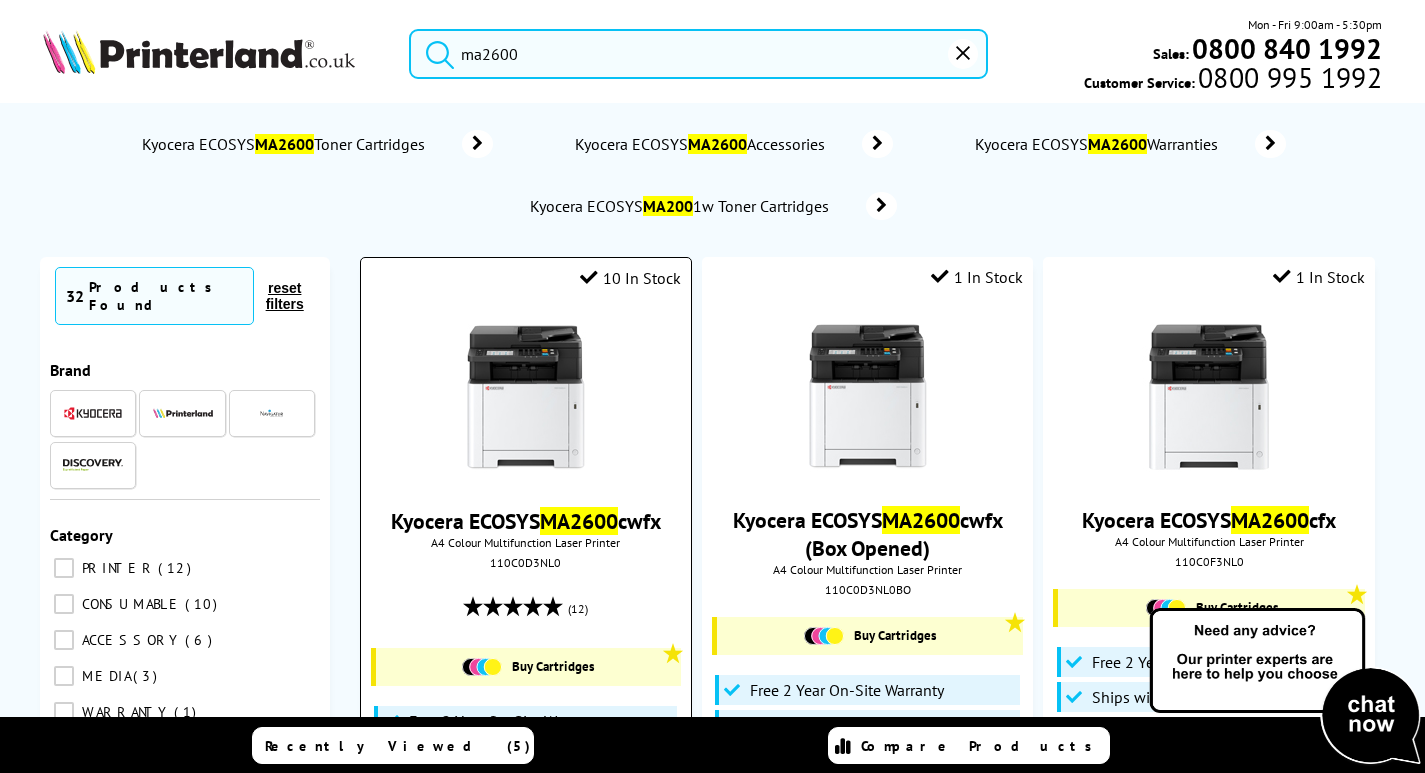 type on "ma2600" 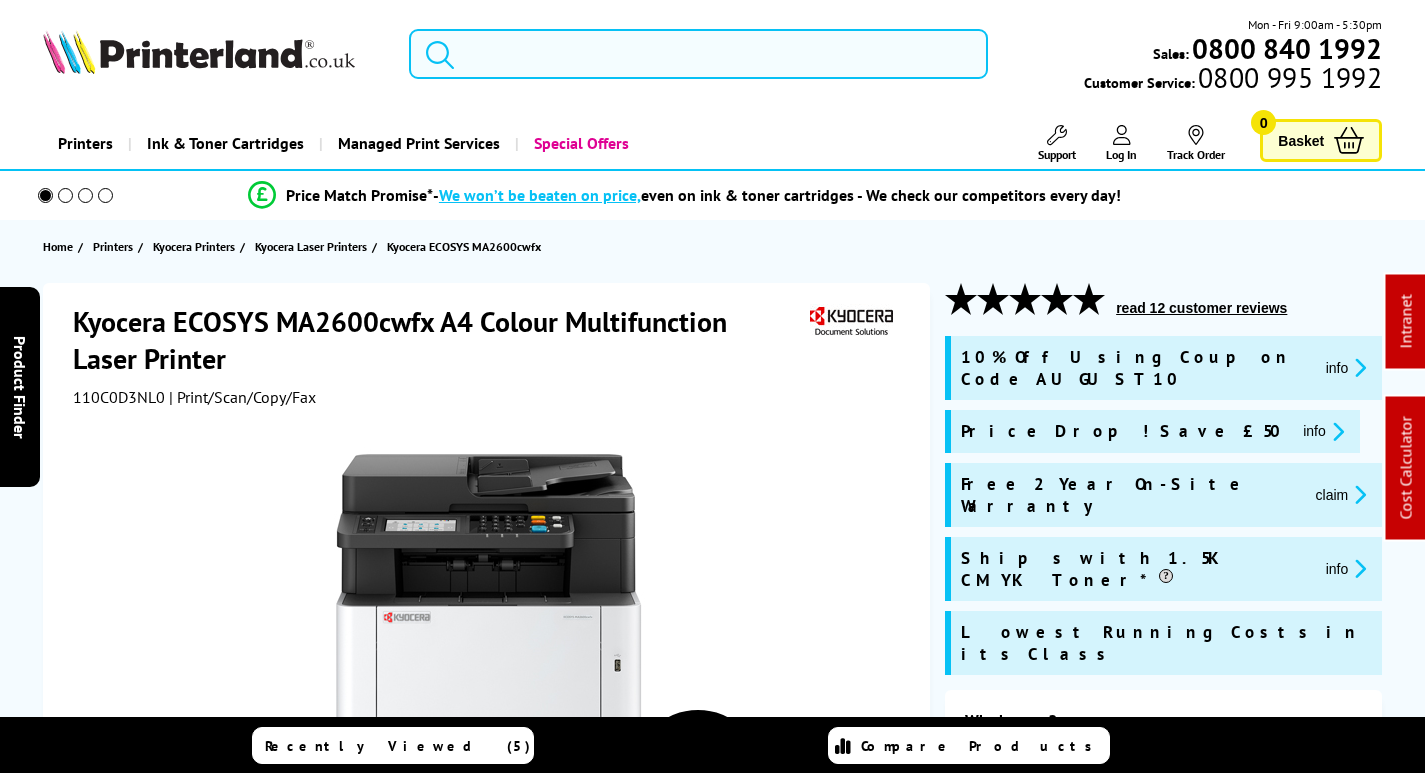 scroll, scrollTop: 0, scrollLeft: 0, axis: both 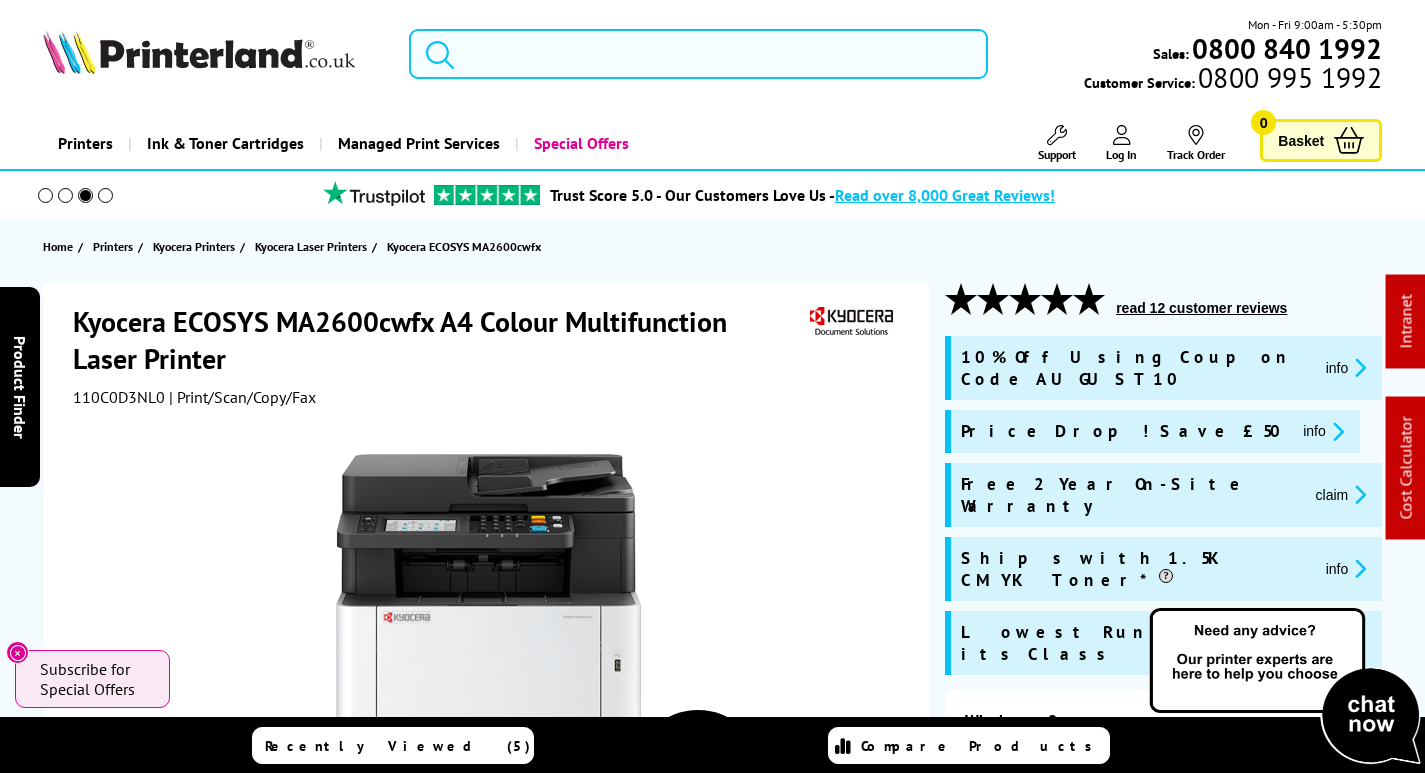click at bounding box center [698, 54] 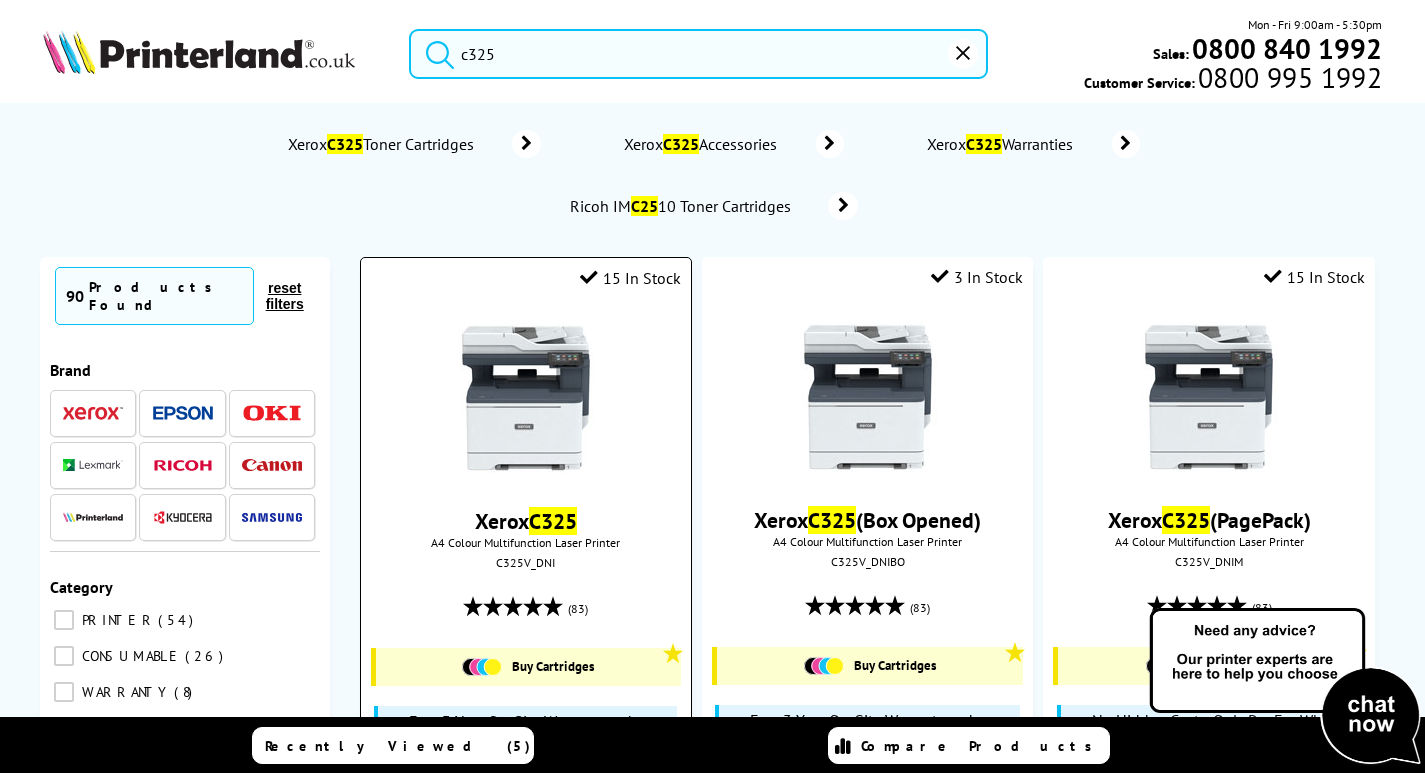 type on "c325" 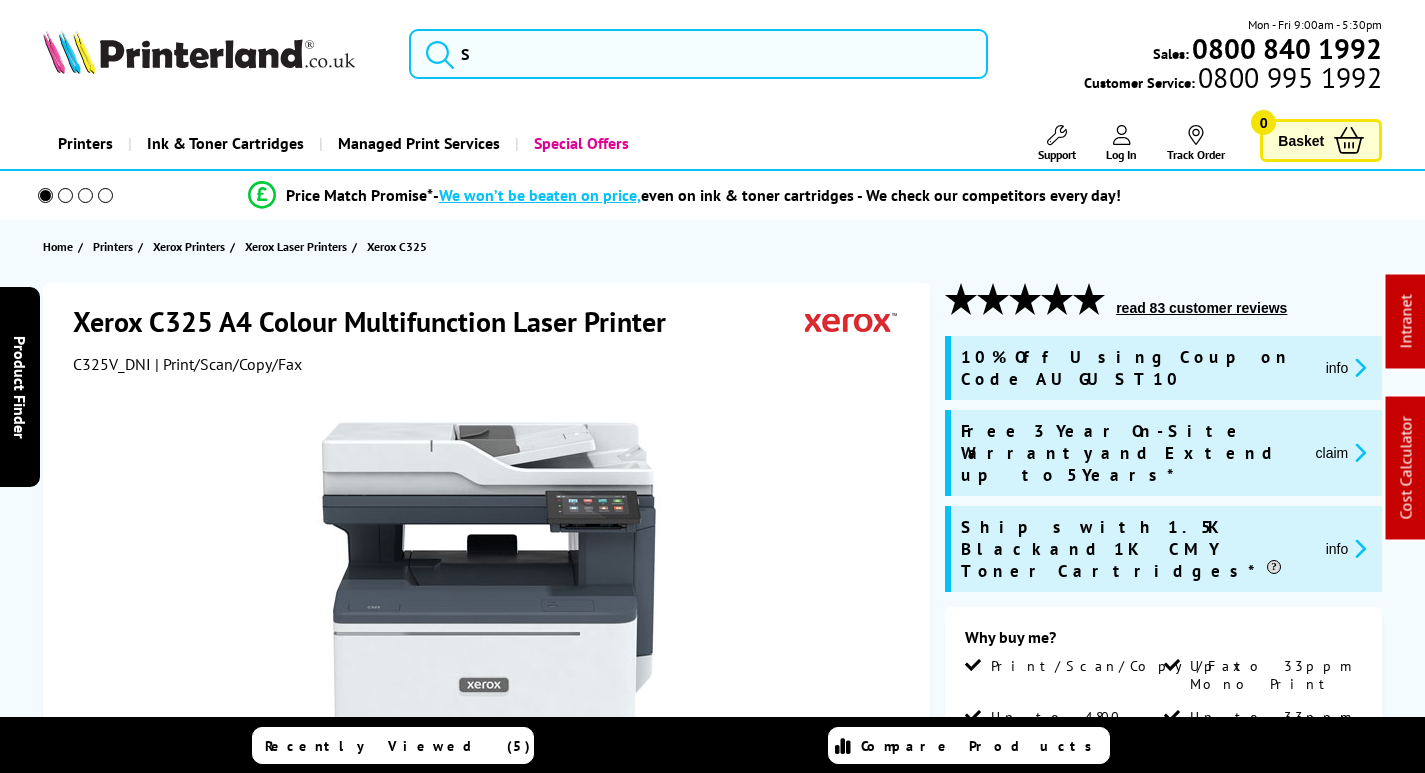 scroll, scrollTop: 0, scrollLeft: 0, axis: both 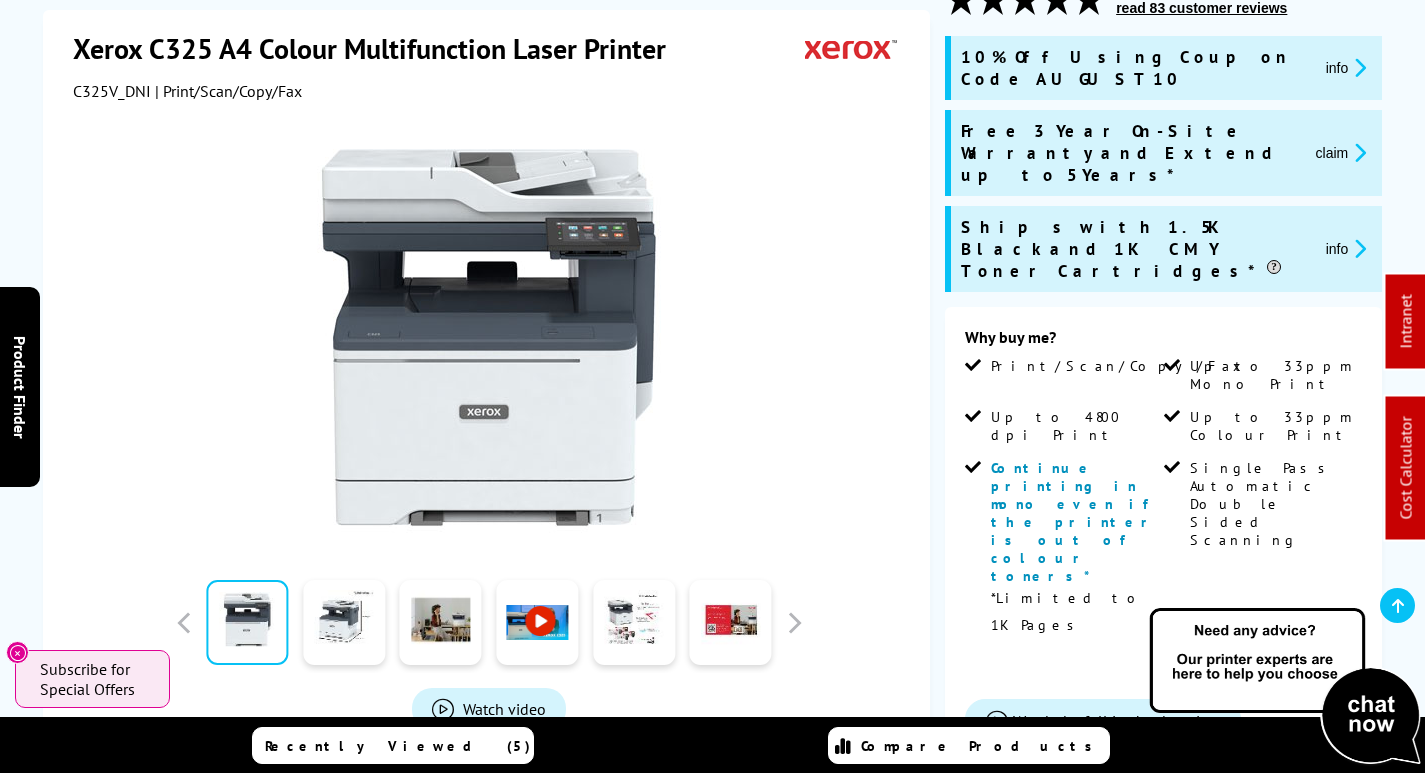 click on "C325V_DNI" at bounding box center [112, 91] 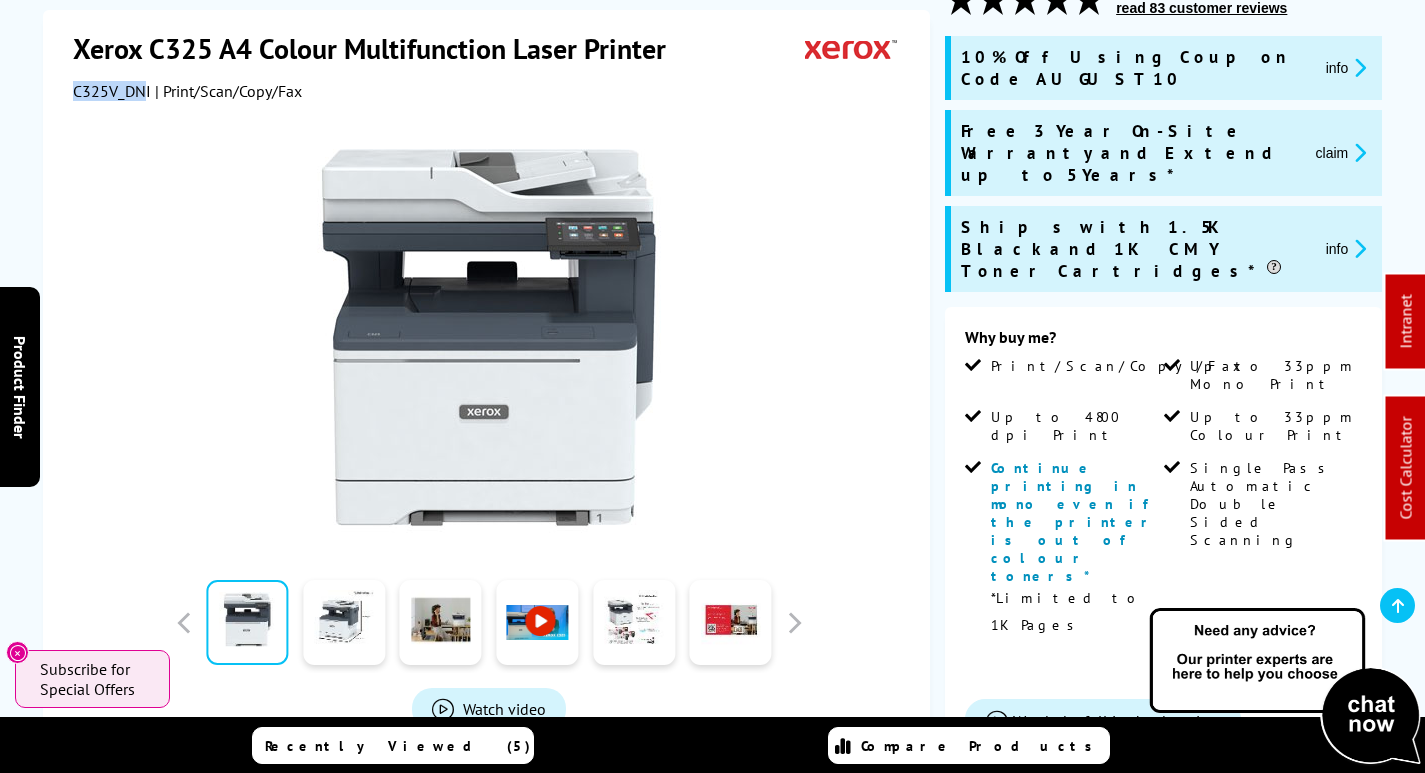 drag, startPoint x: 147, startPoint y: 87, endPoint x: 75, endPoint y: 88, distance: 72.00694 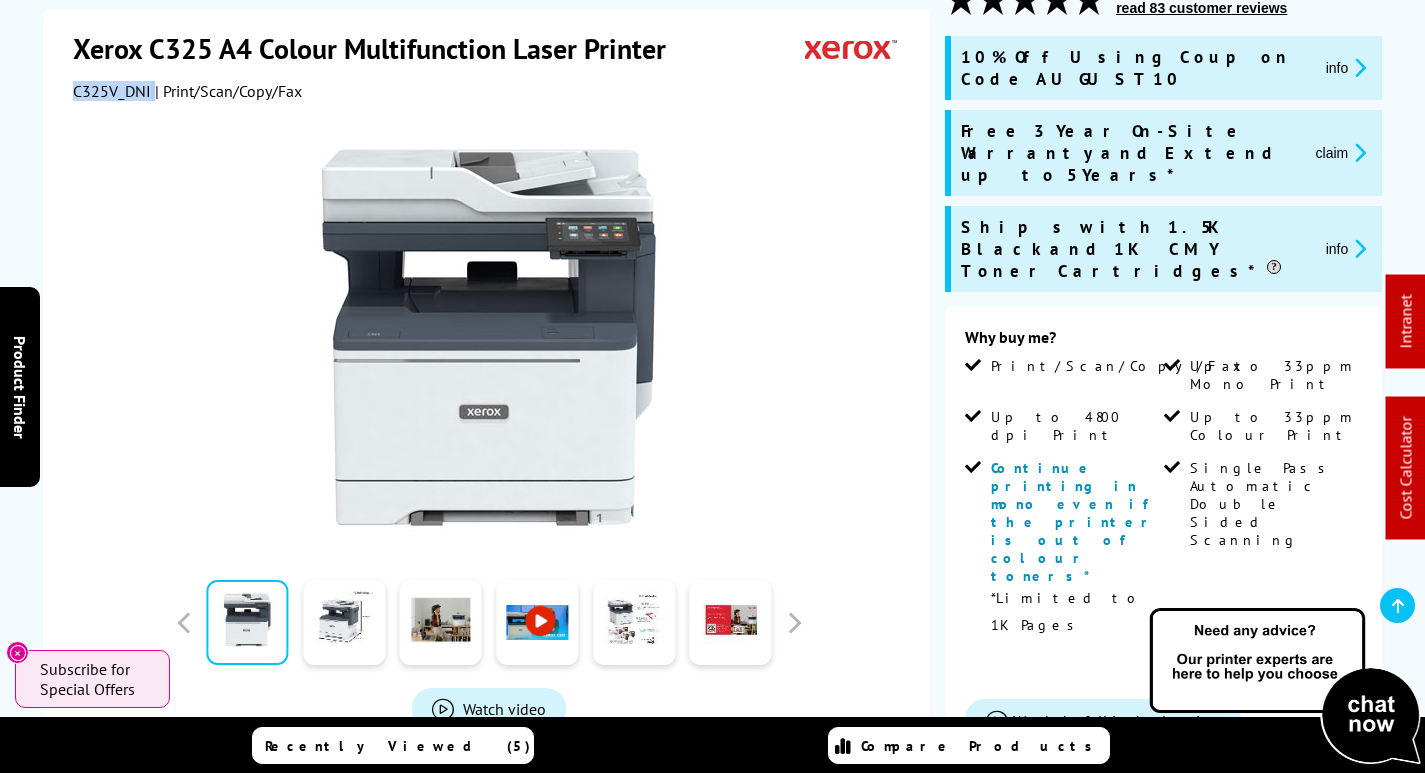 drag, startPoint x: 152, startPoint y: 87, endPoint x: 63, endPoint y: 86, distance: 89.005615 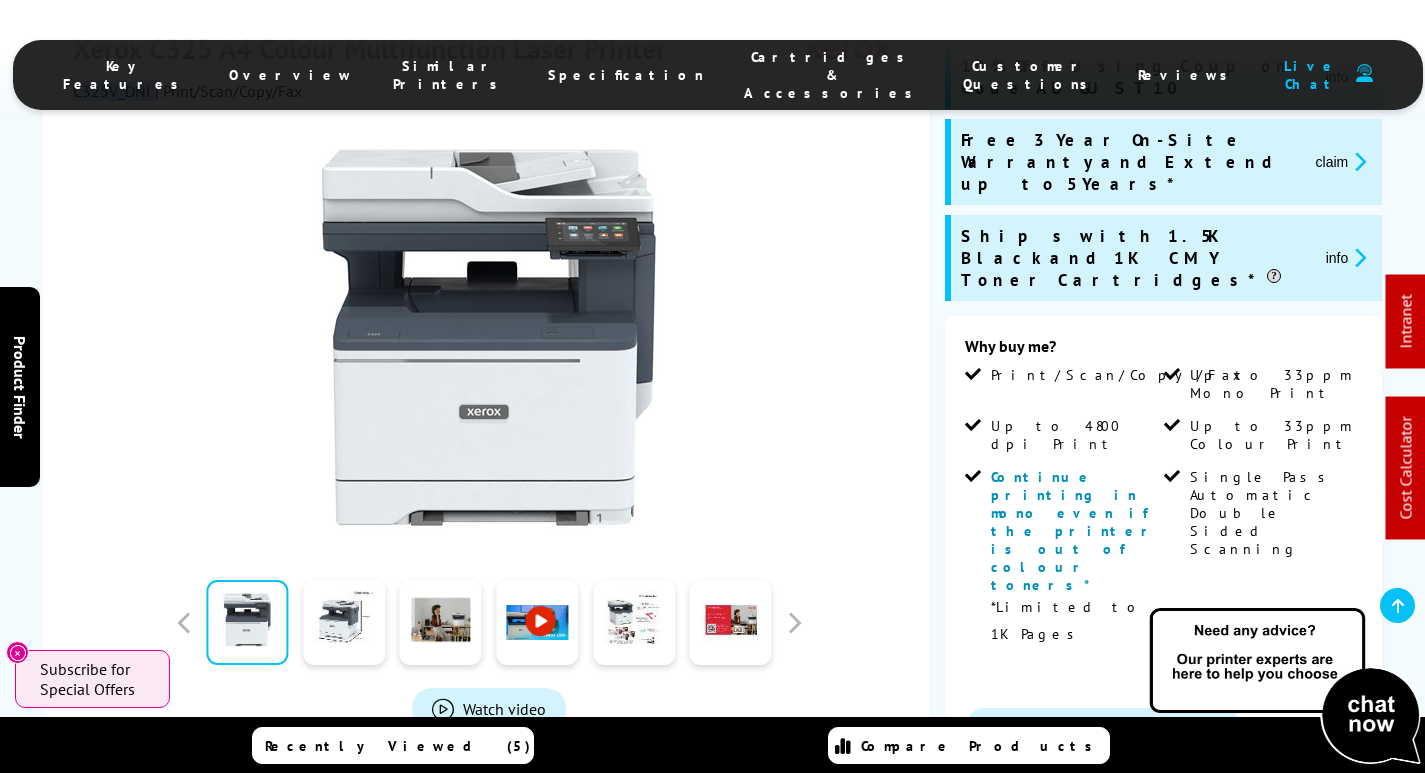 scroll, scrollTop: 200, scrollLeft: 0, axis: vertical 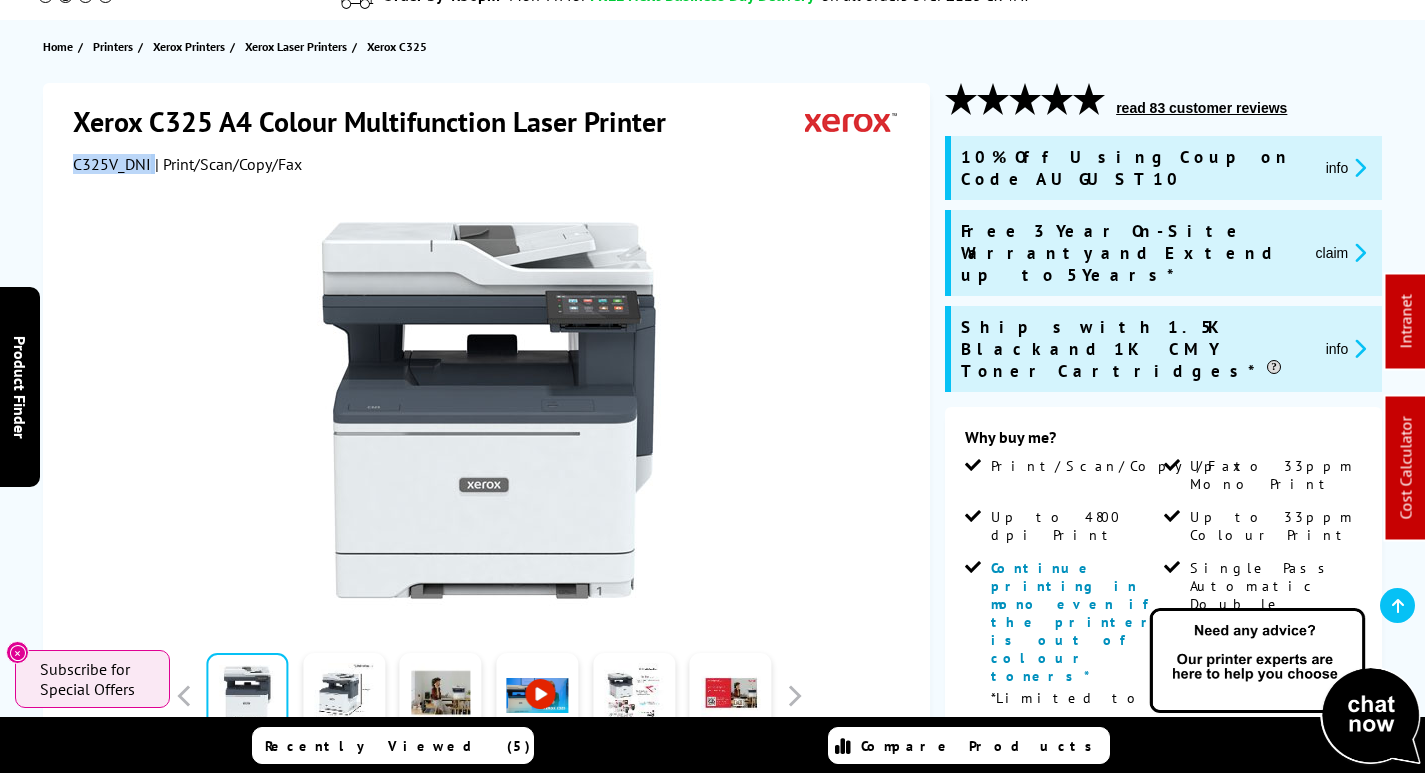 copy on "C325V_DNI" 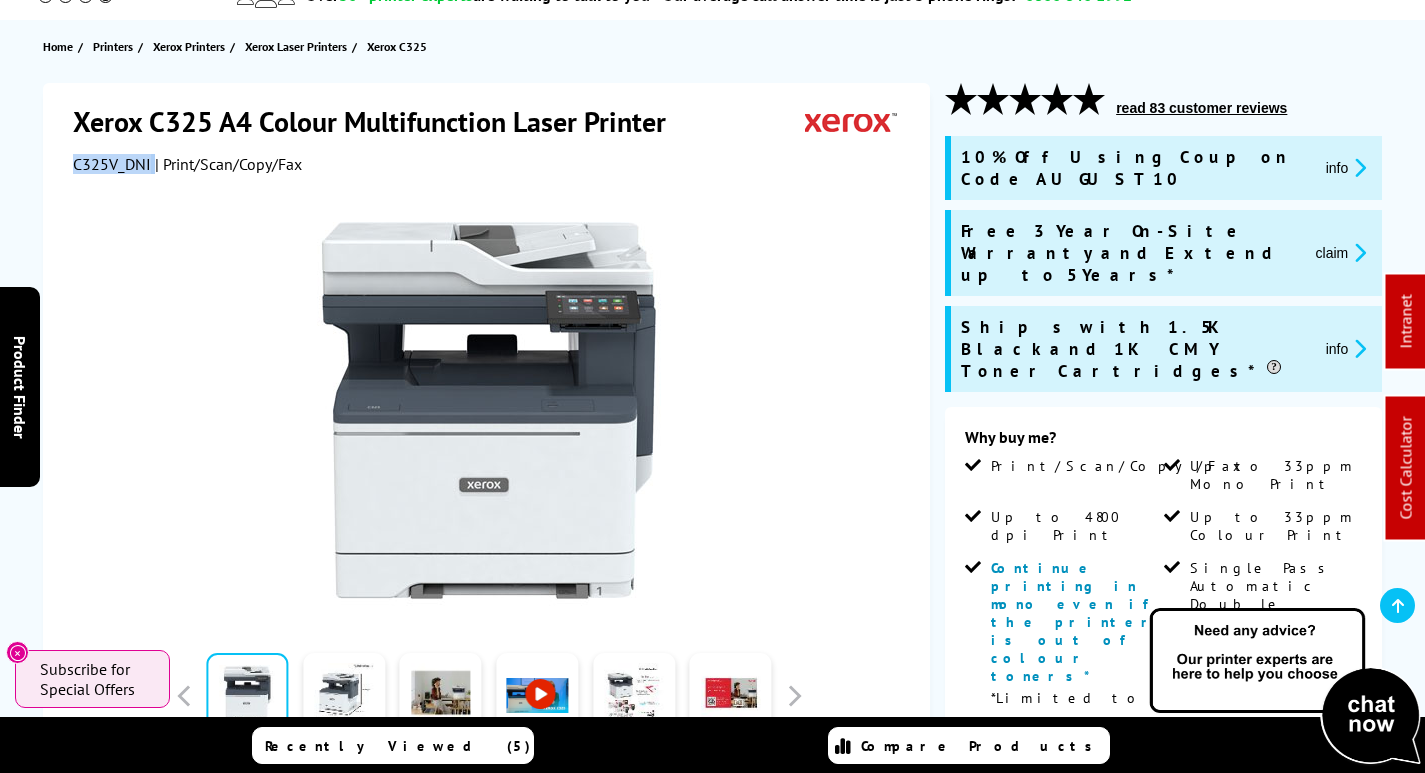 copy on "C325V_DNI" 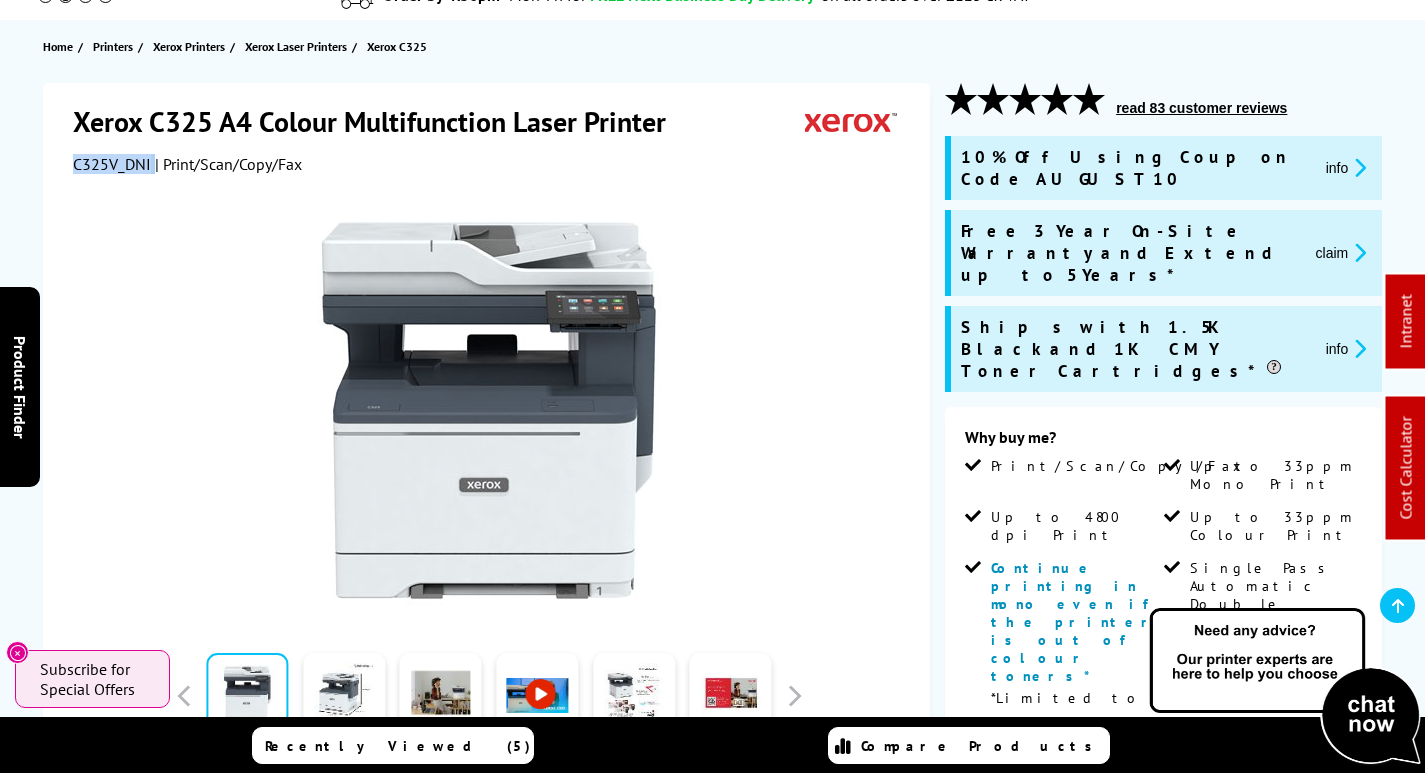 click on "claim" at bounding box center [1341, 252] 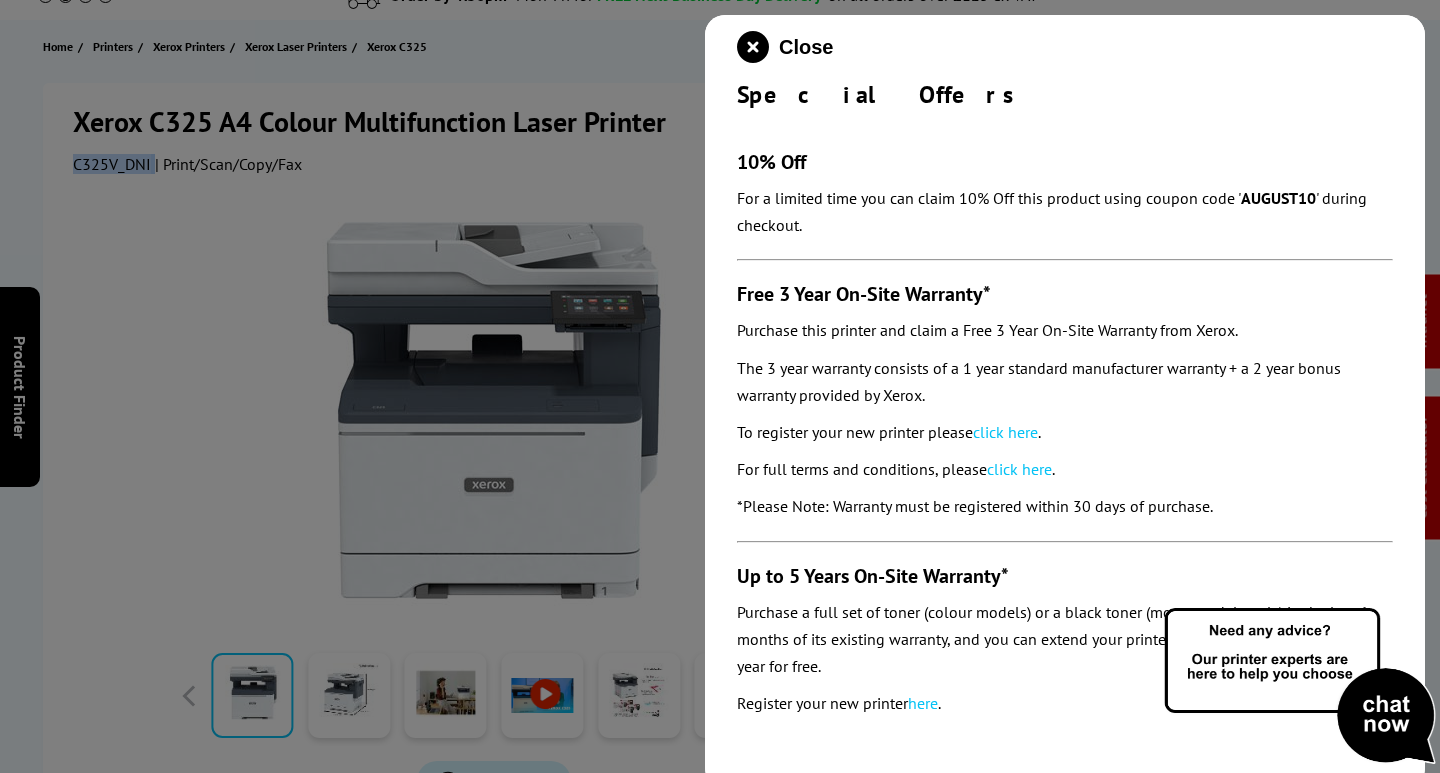 click on "click here" at bounding box center (1005, 432) 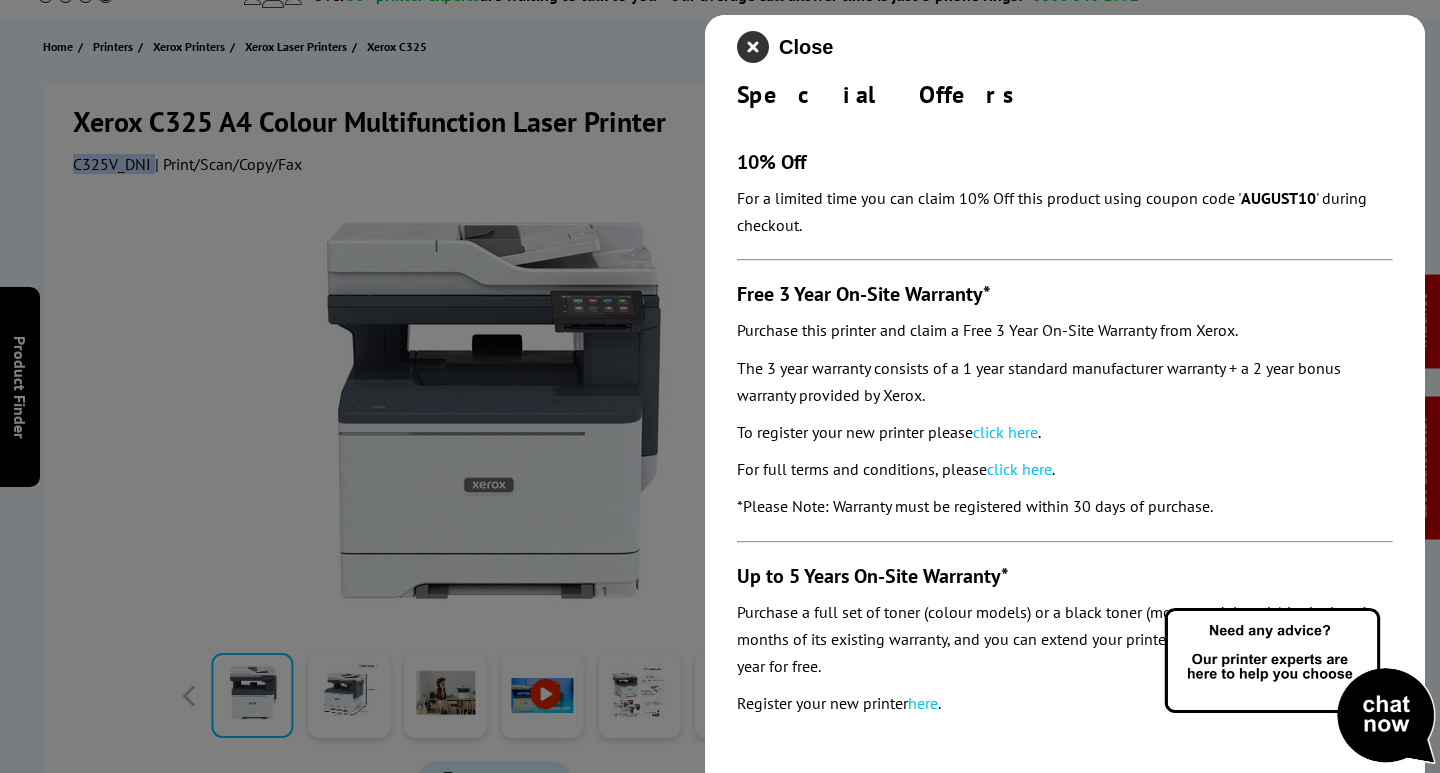 click at bounding box center (753, 47) 